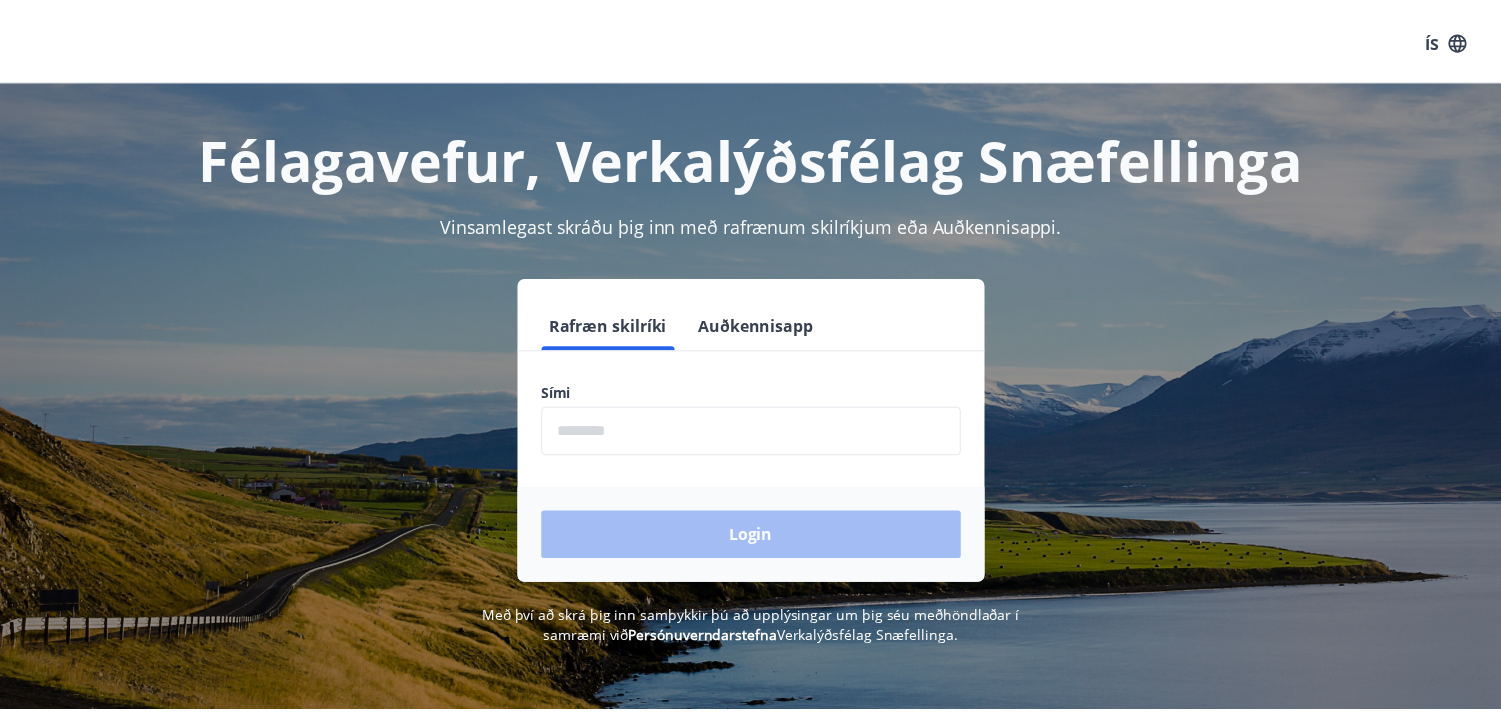 scroll, scrollTop: 0, scrollLeft: 0, axis: both 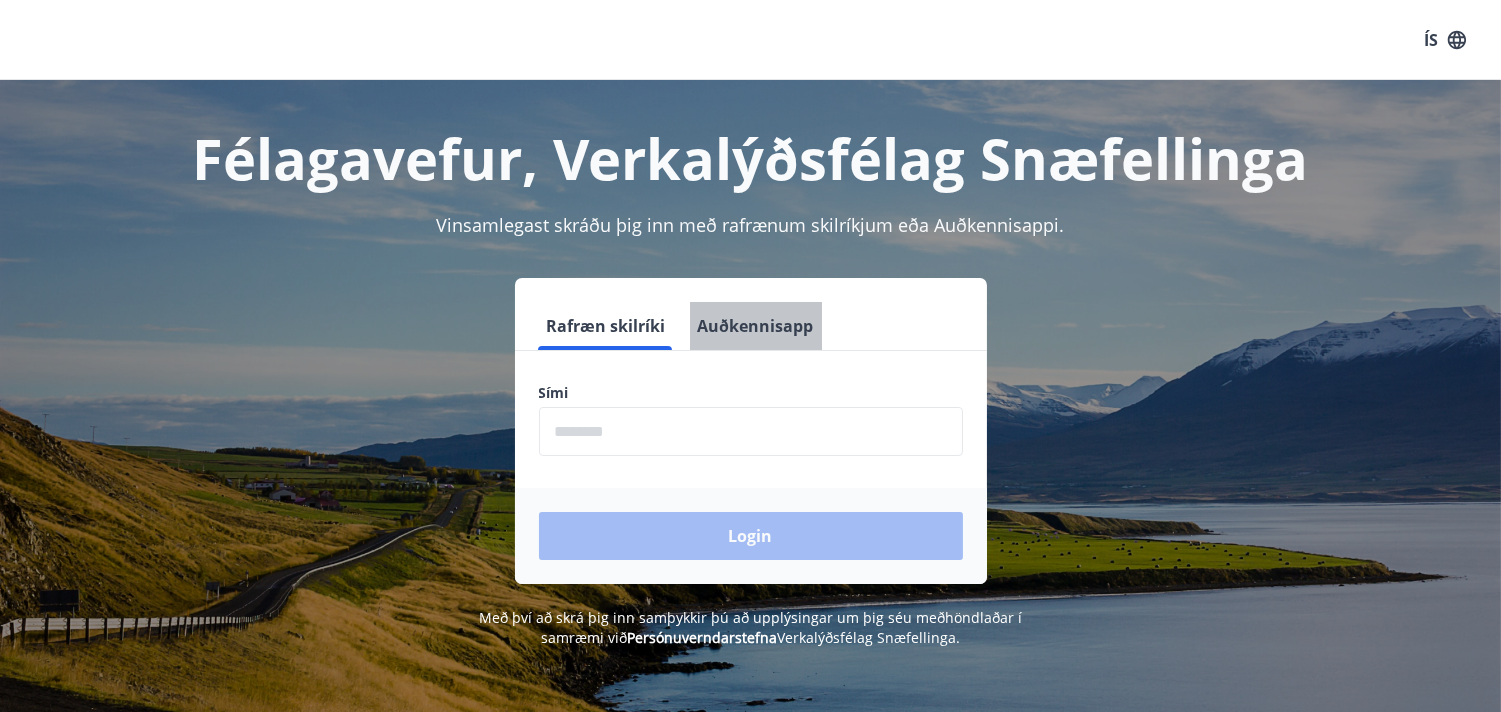 click on "Auðkennisapp" at bounding box center (756, 326) 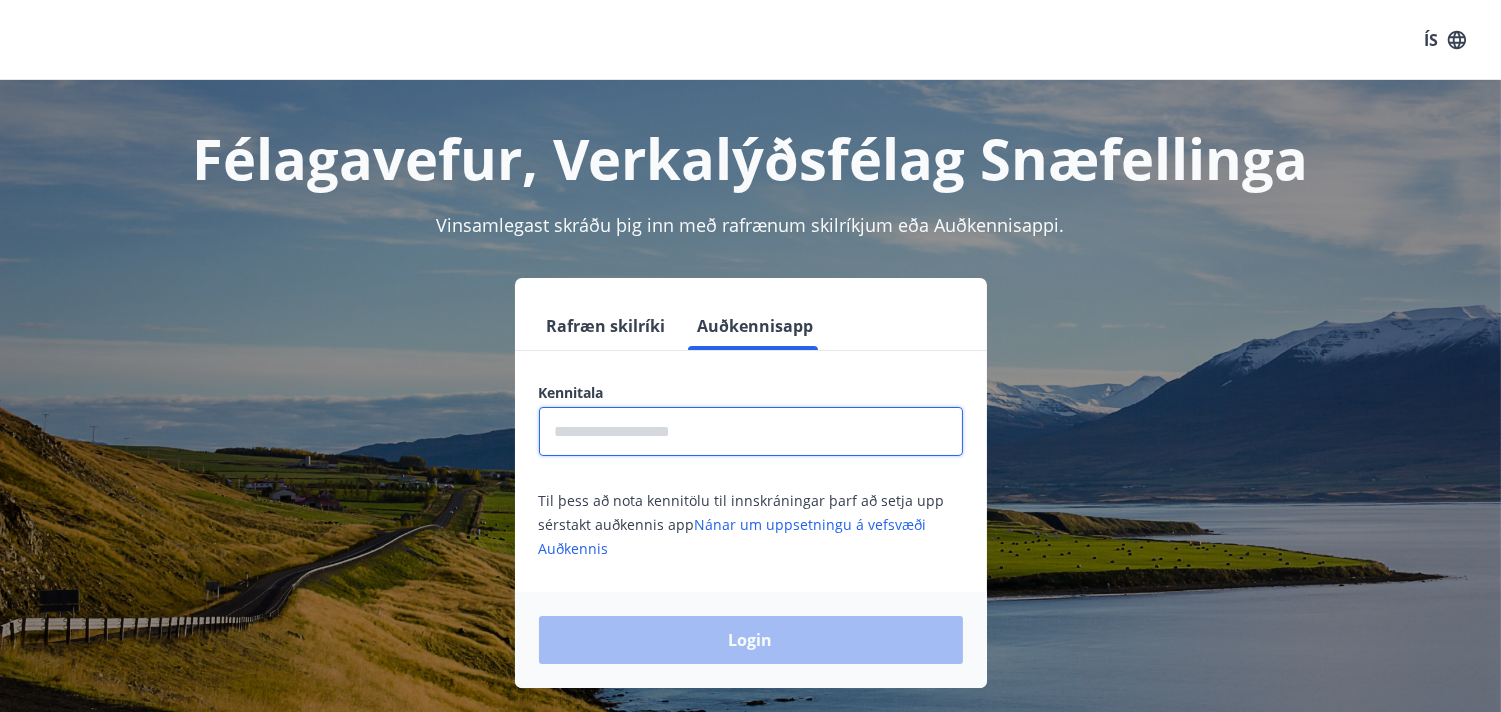 click at bounding box center (751, 431) 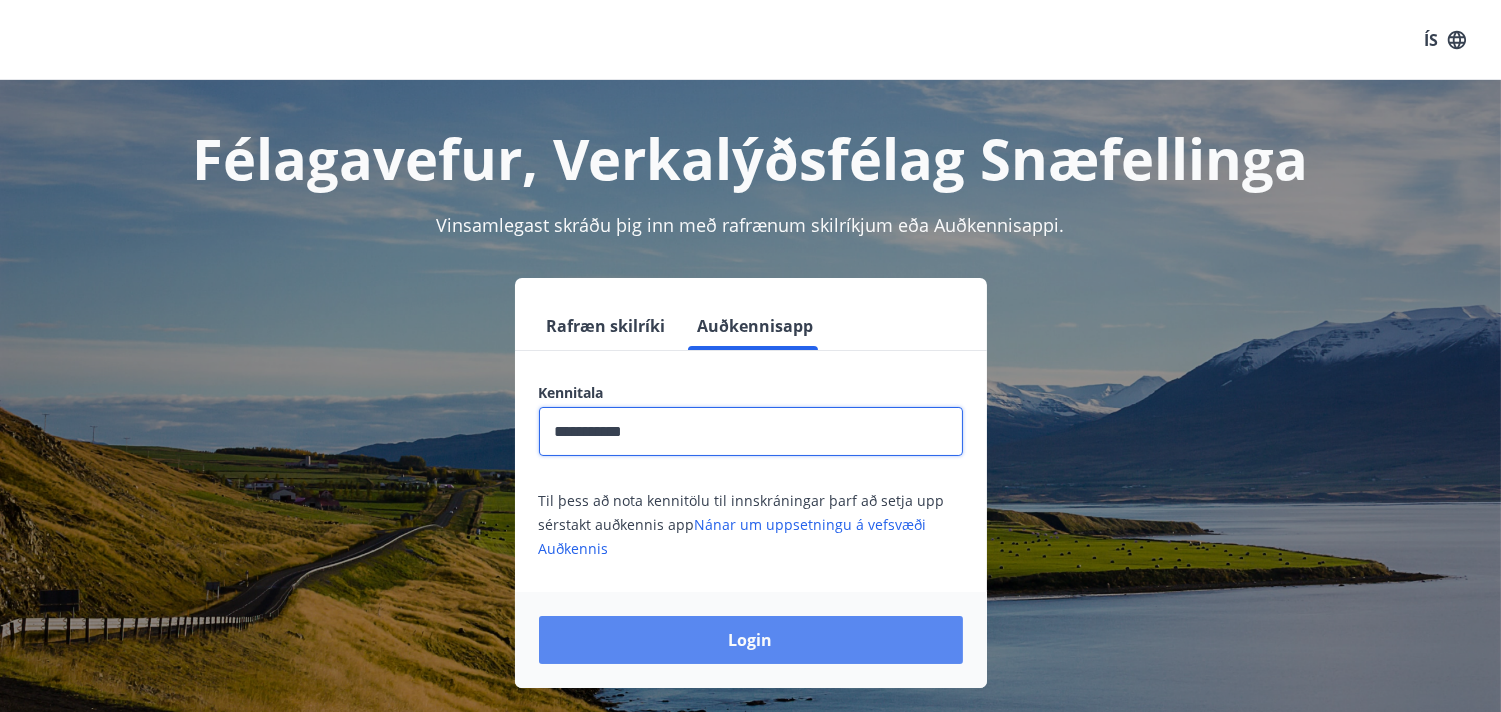 type on "**********" 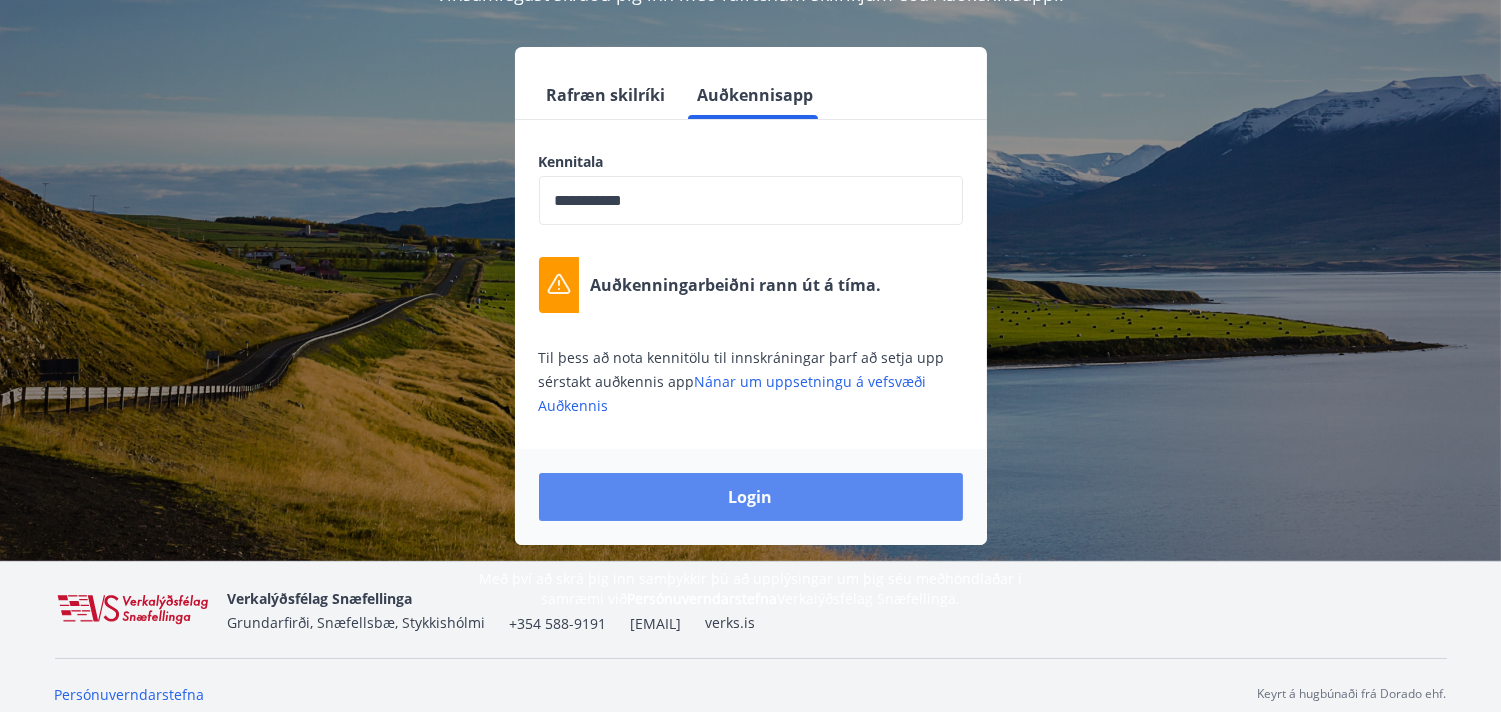 scroll, scrollTop: 248, scrollLeft: 0, axis: vertical 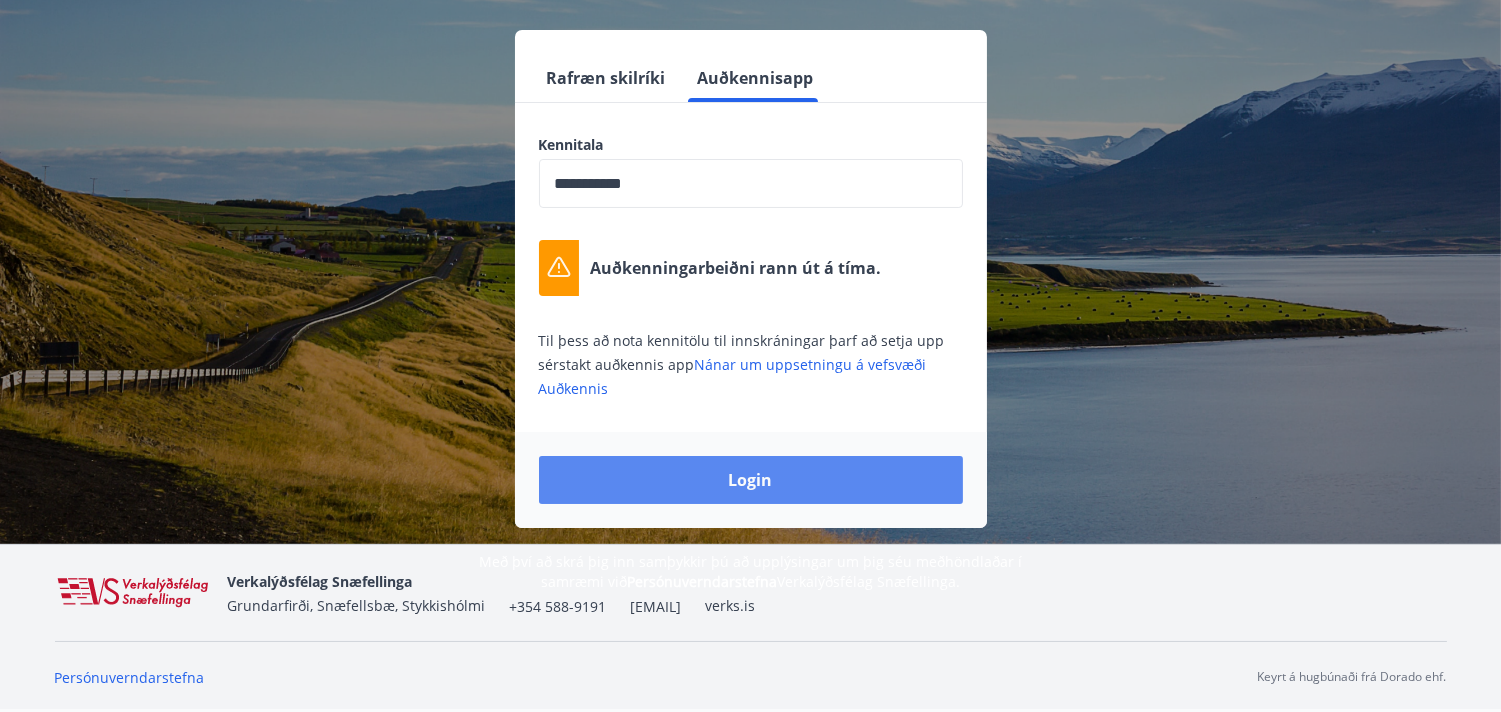 click on "Login" at bounding box center [751, 480] 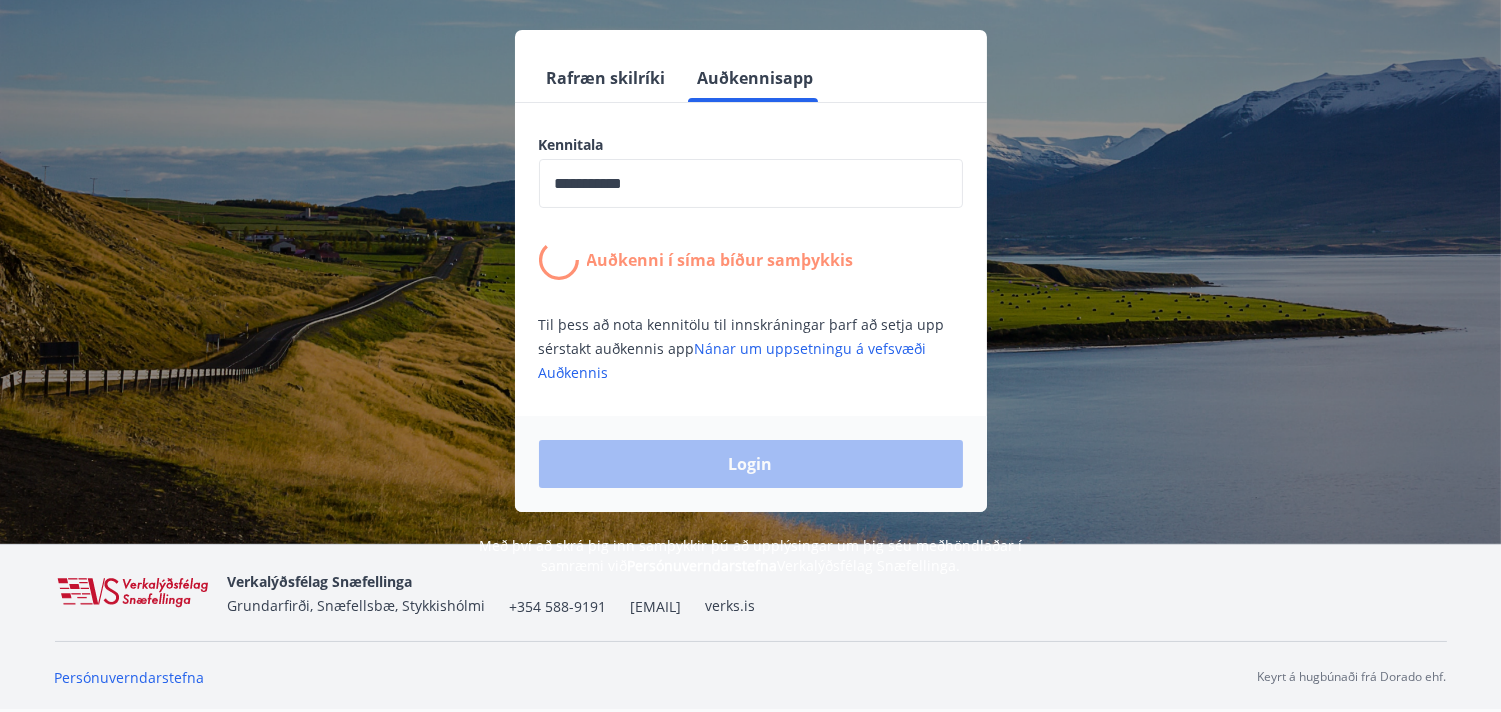 click on "Rafræn skilríki" at bounding box center (606, 78) 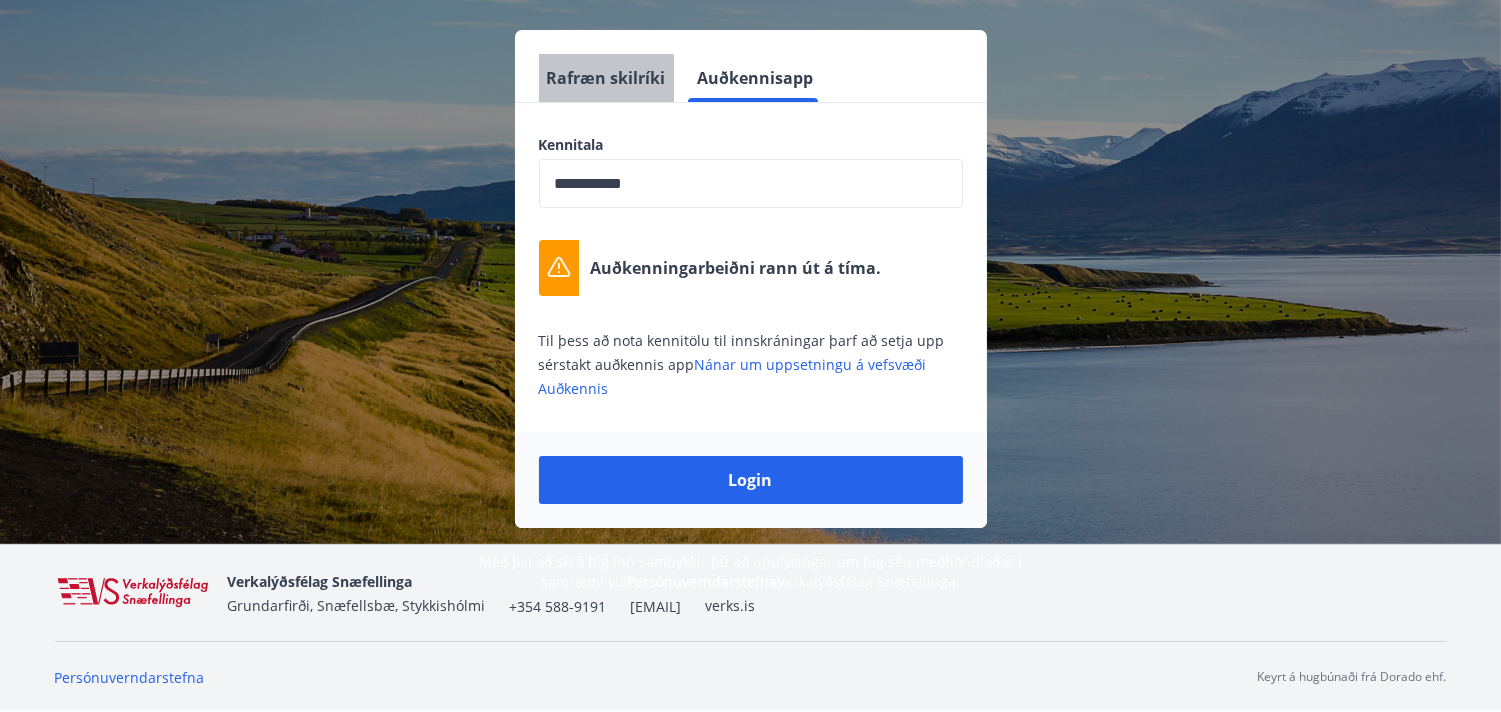 click on "Rafræn skilríki" at bounding box center [606, 78] 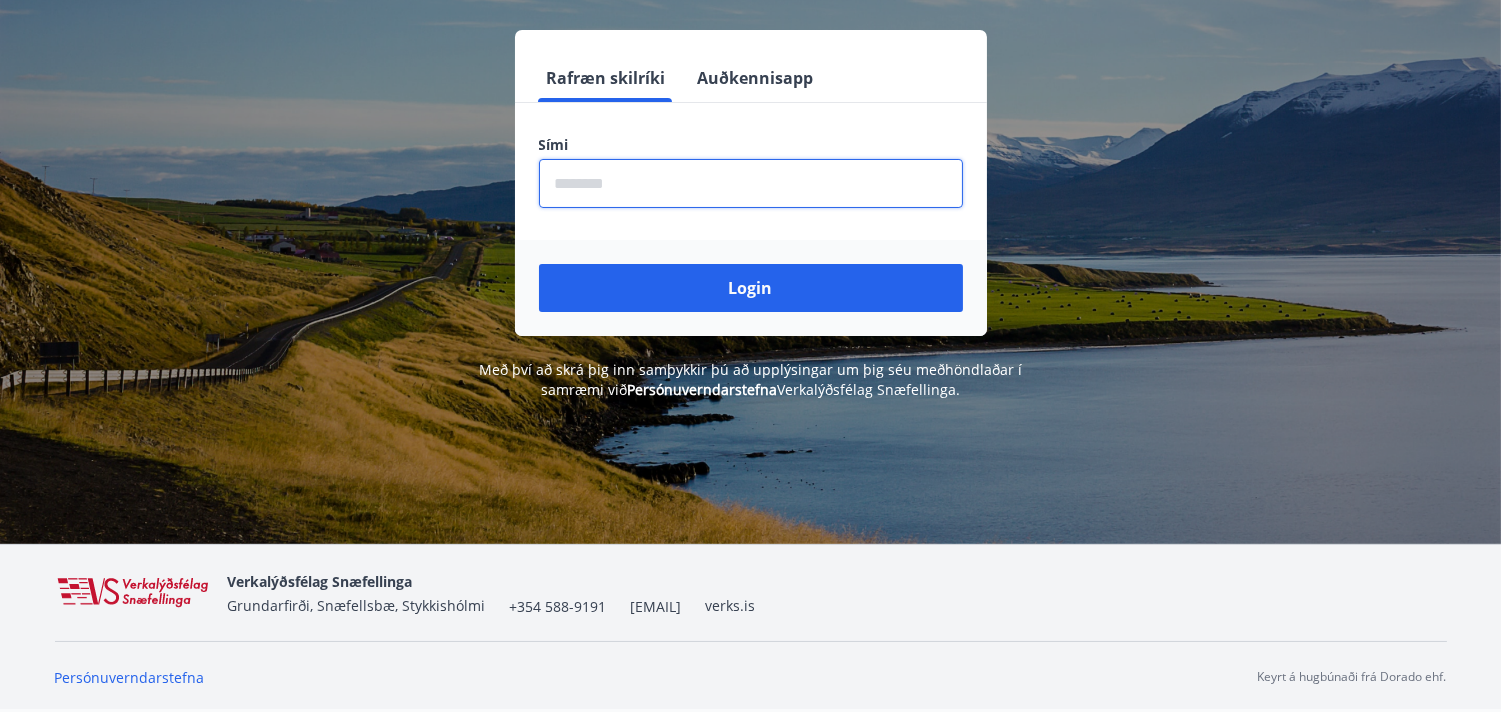 click at bounding box center [751, 183] 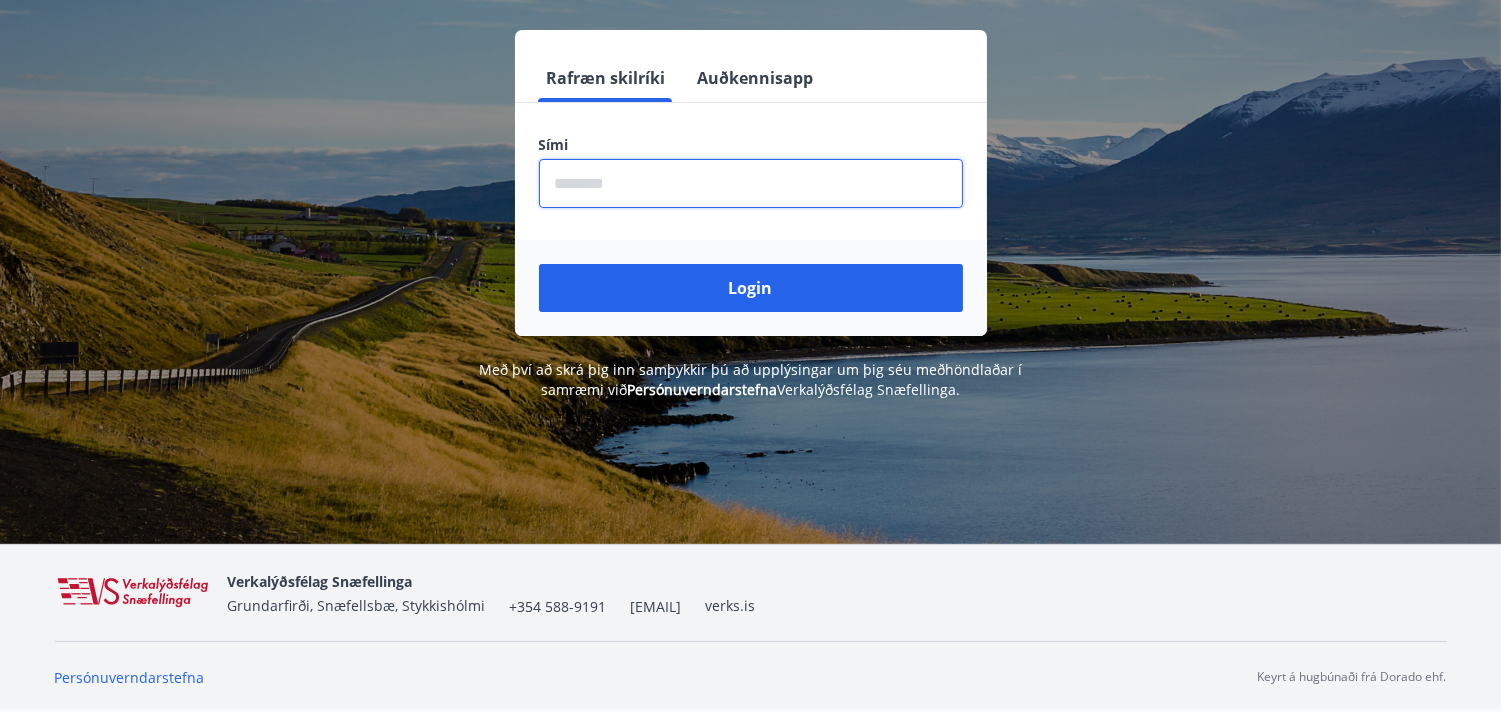 type on "********" 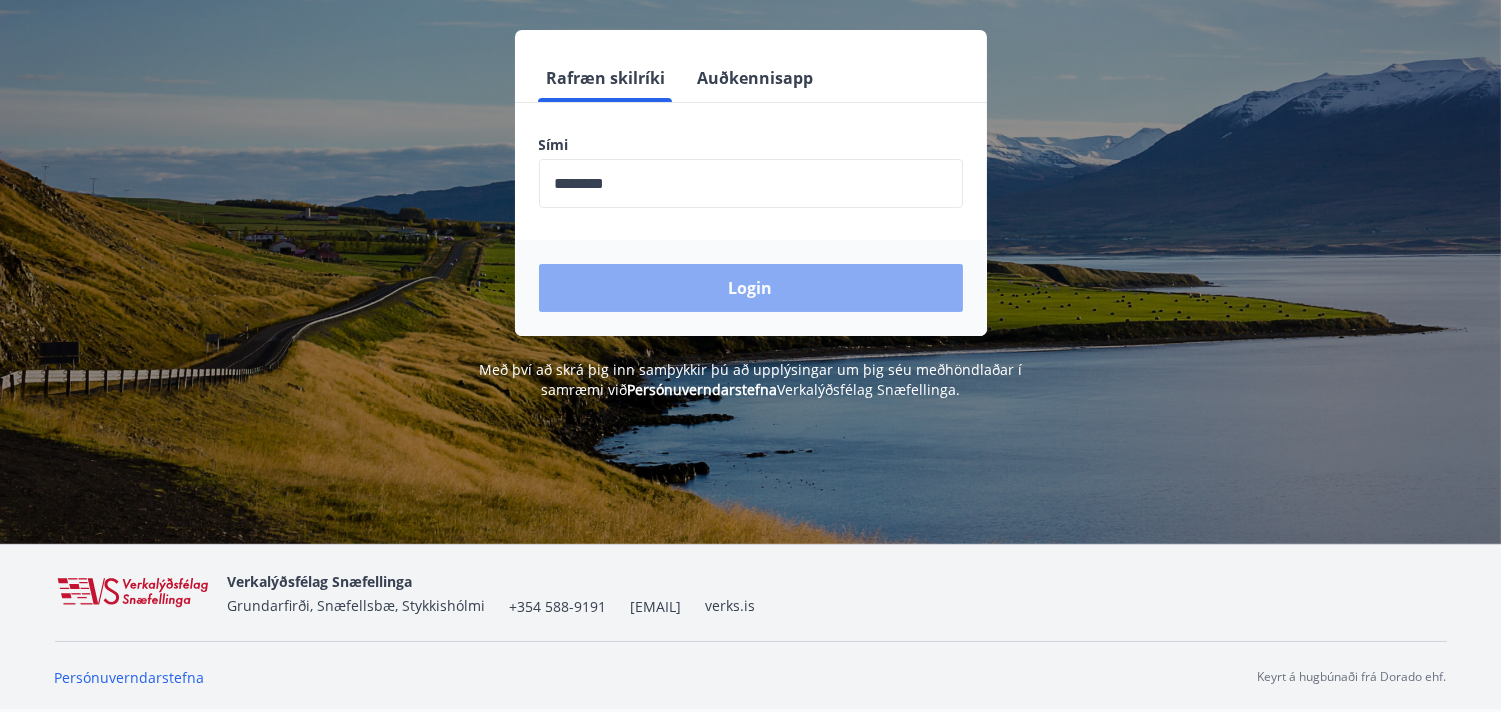 click on "Login" at bounding box center [751, 288] 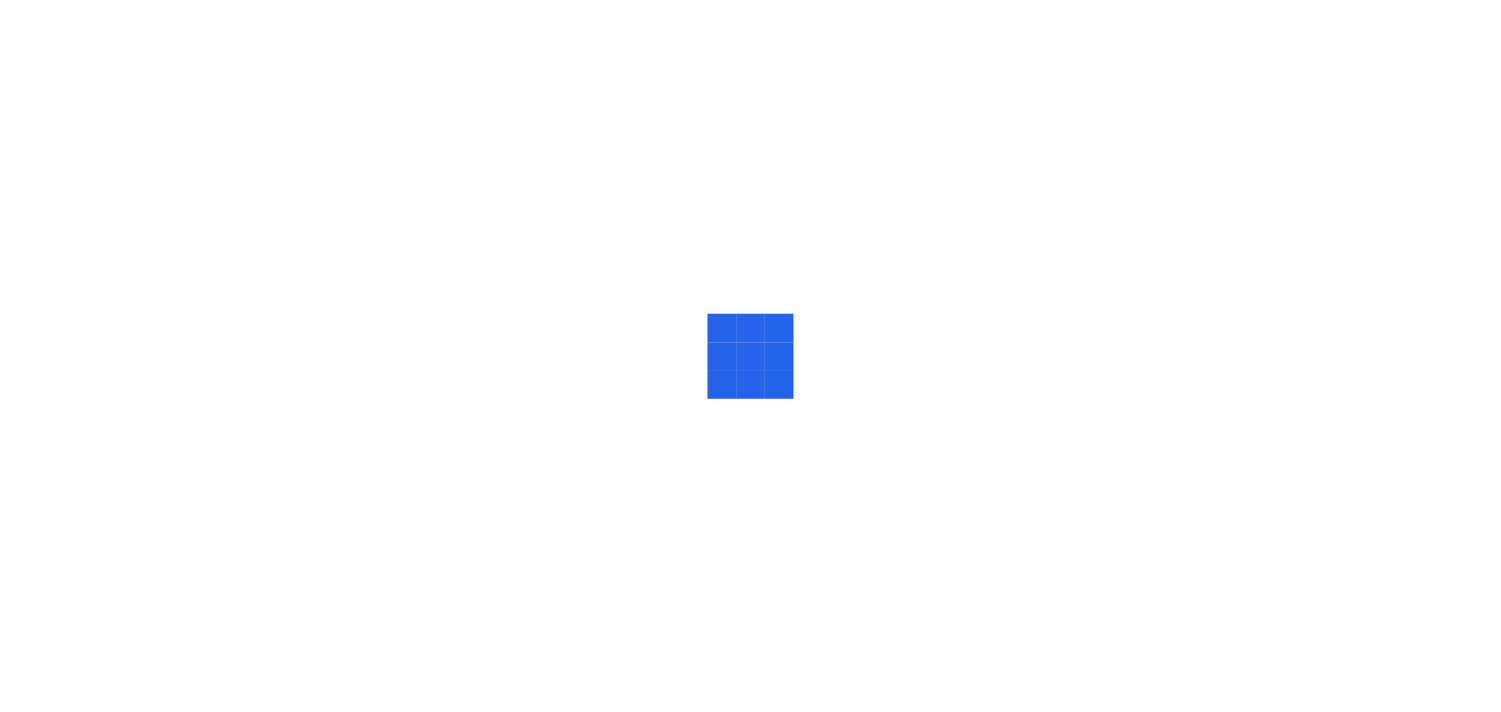 scroll, scrollTop: 0, scrollLeft: 0, axis: both 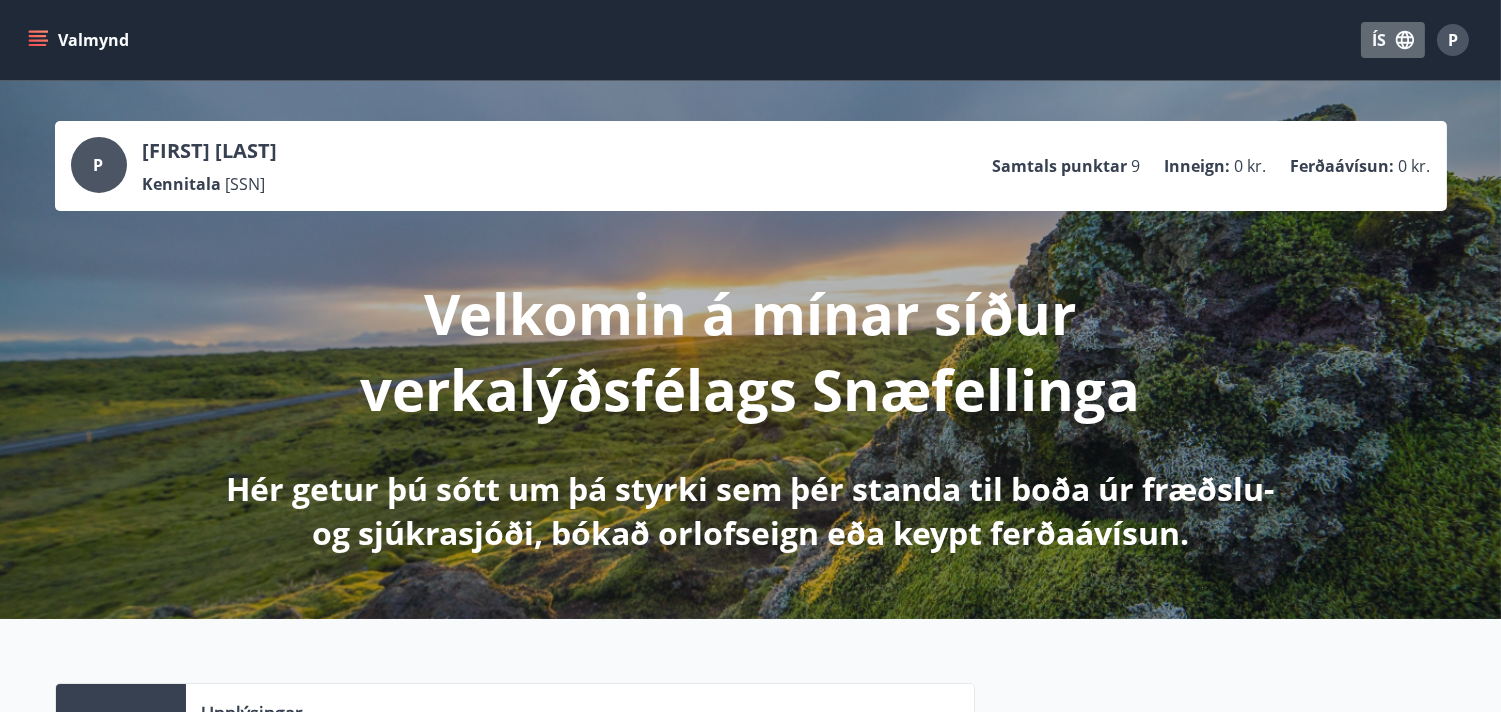 click 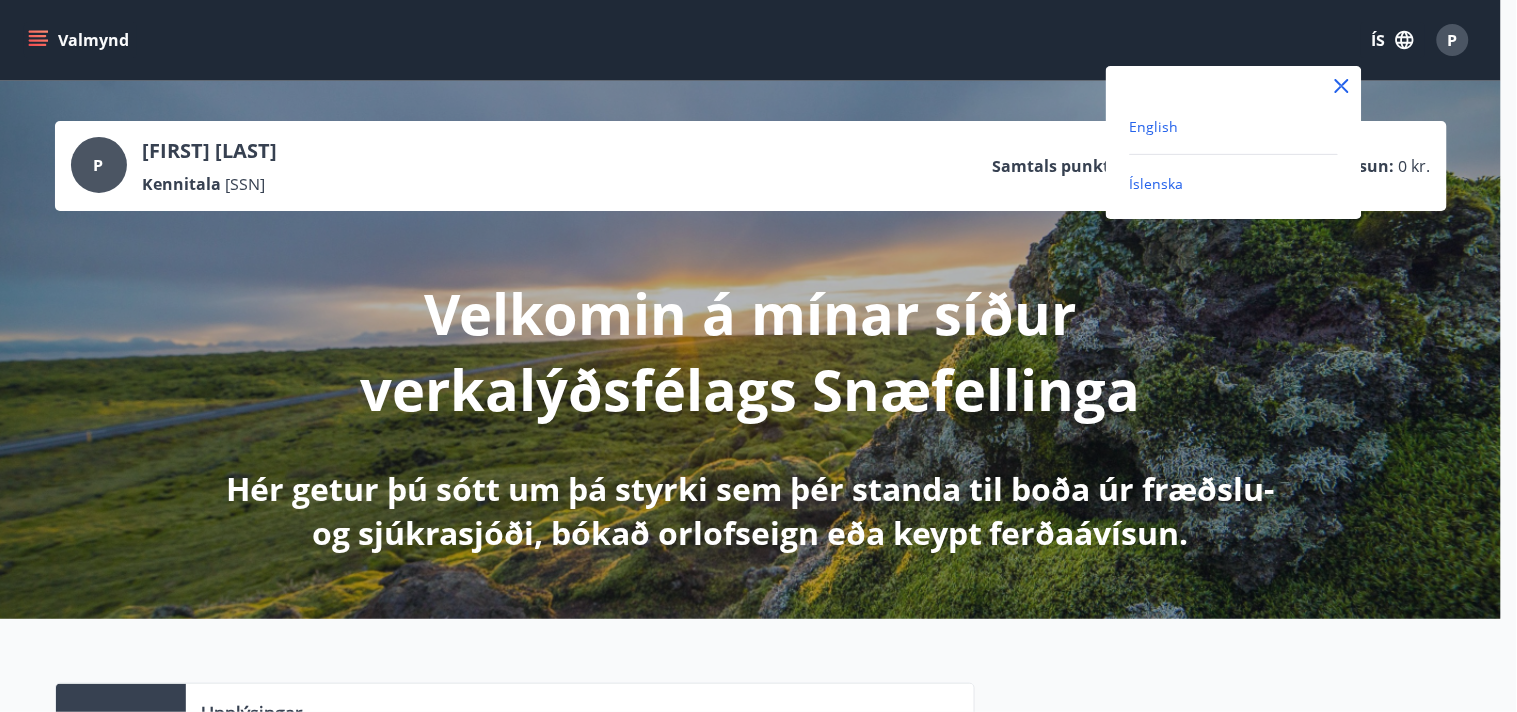 click on "English" at bounding box center [1154, 126] 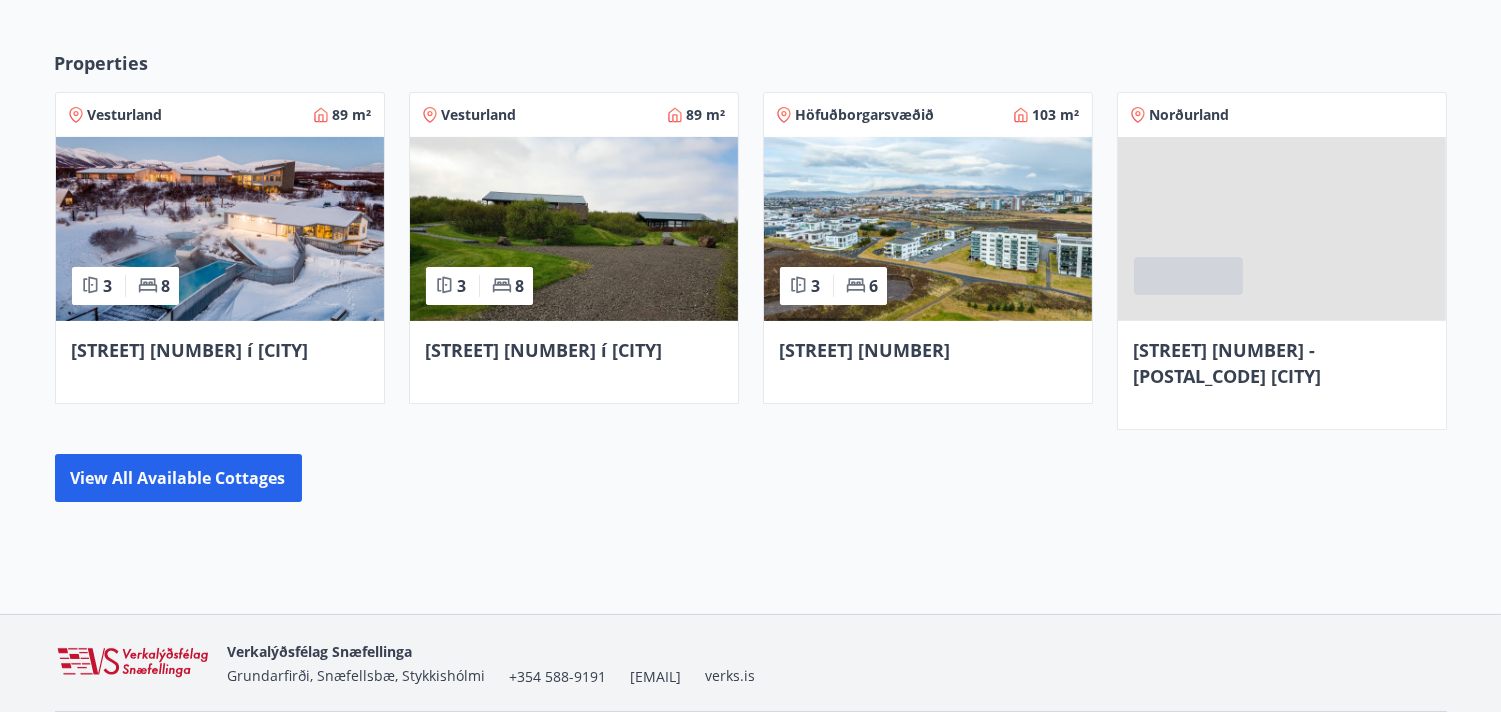 scroll, scrollTop: 1033, scrollLeft: 0, axis: vertical 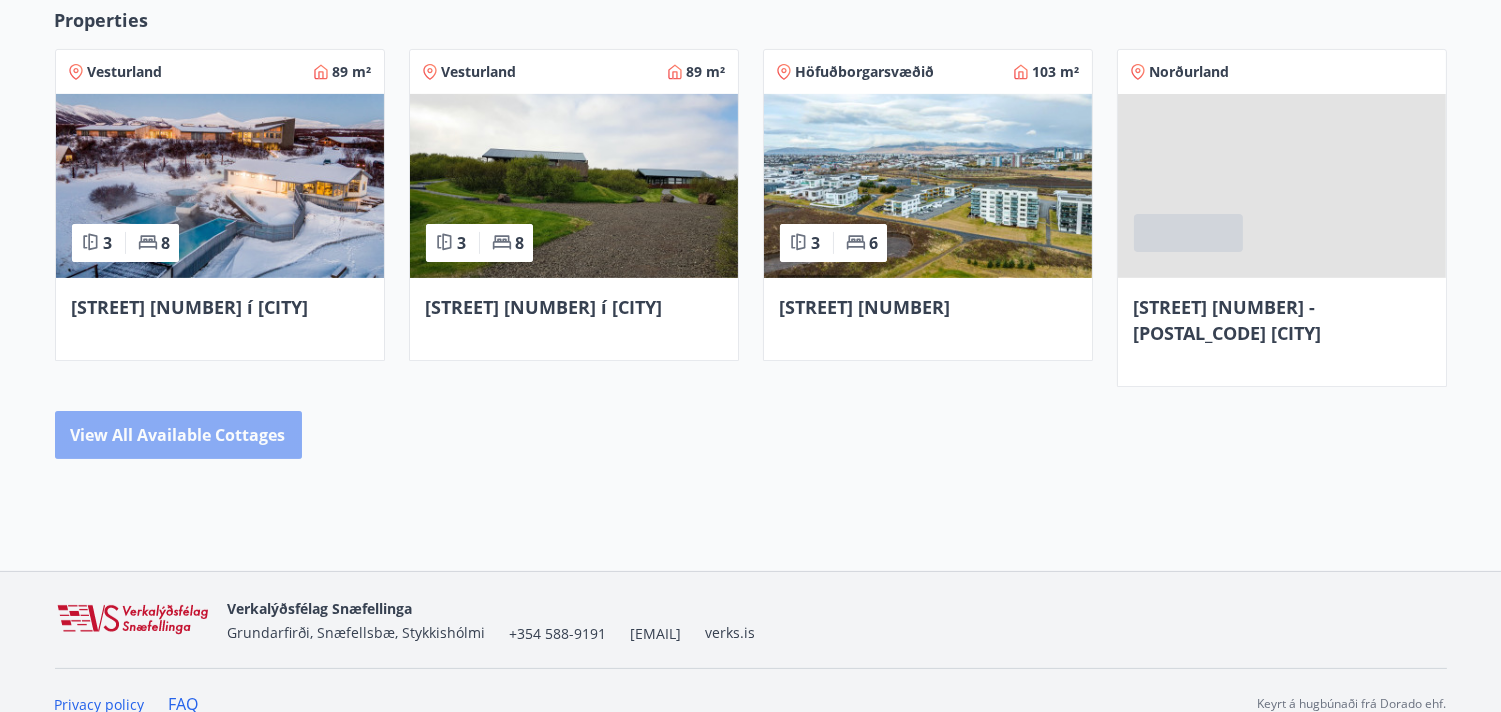 click on "View all available cottages" at bounding box center [178, 435] 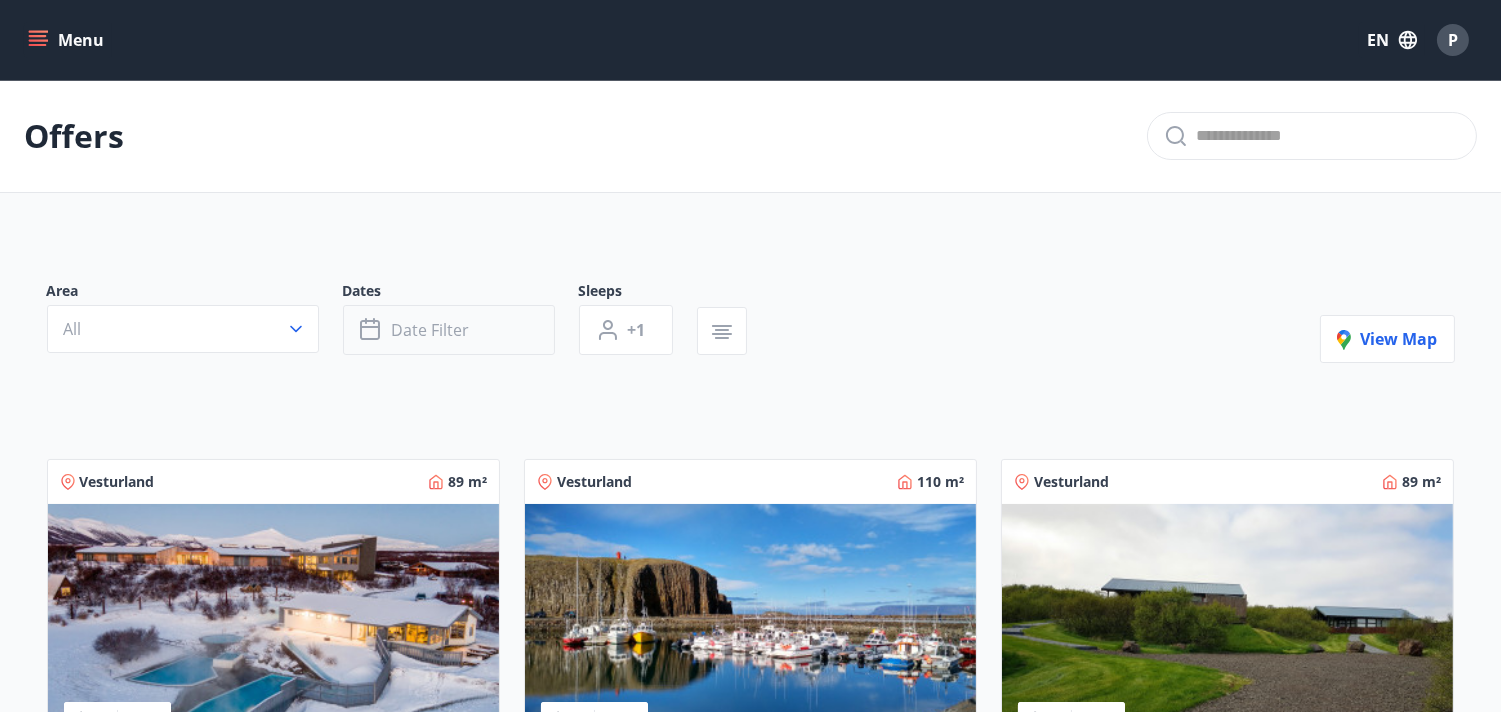 click on "Date filter" at bounding box center (449, 330) 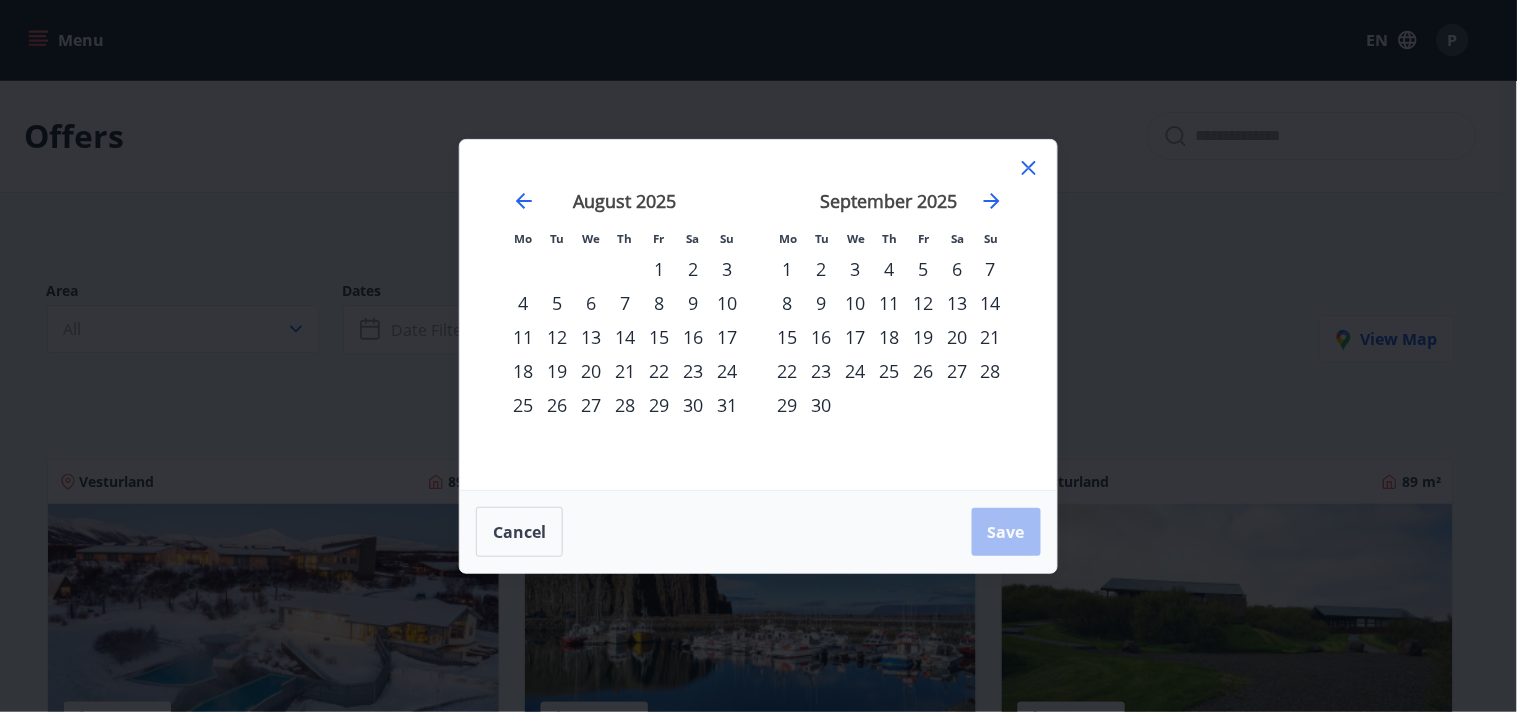 click on "4" at bounding box center (523, 303) 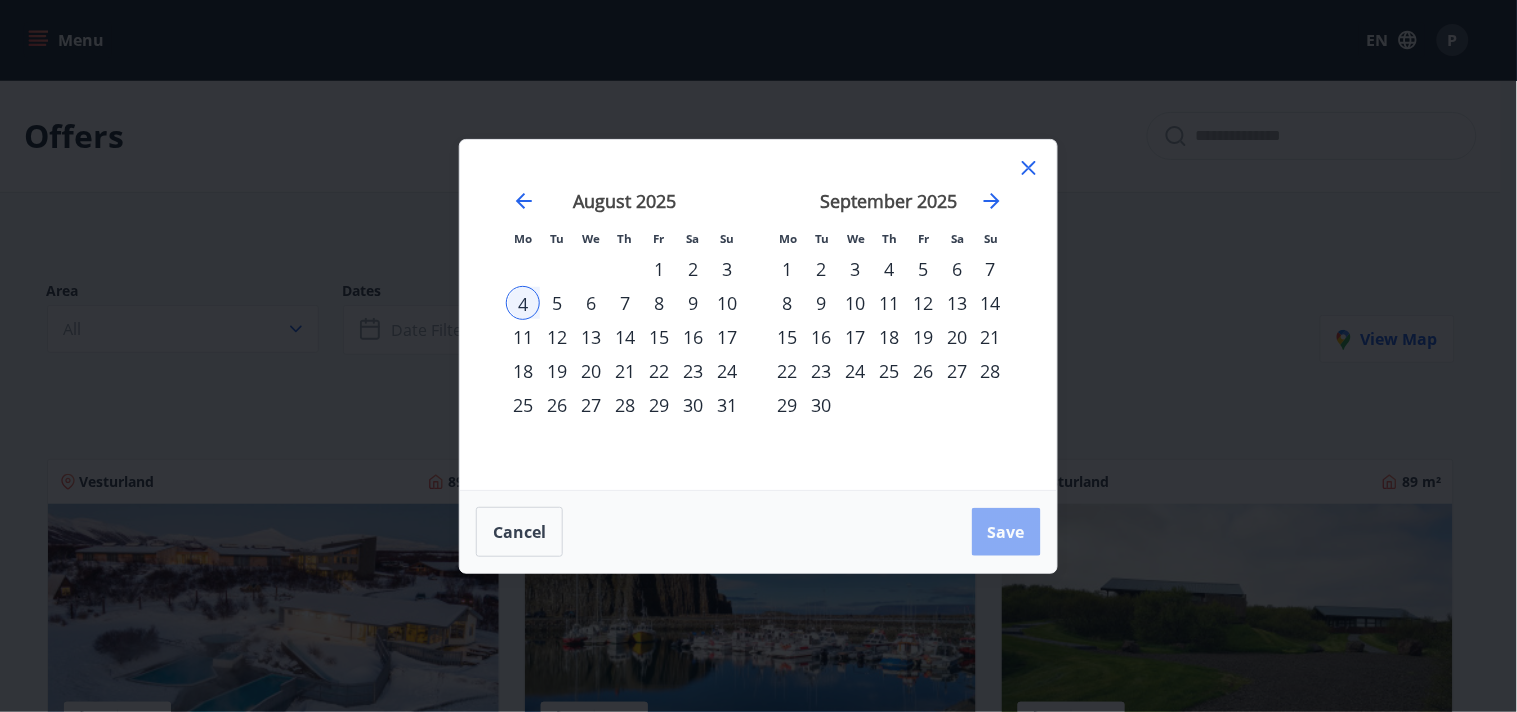 click on "Save" at bounding box center (1006, 532) 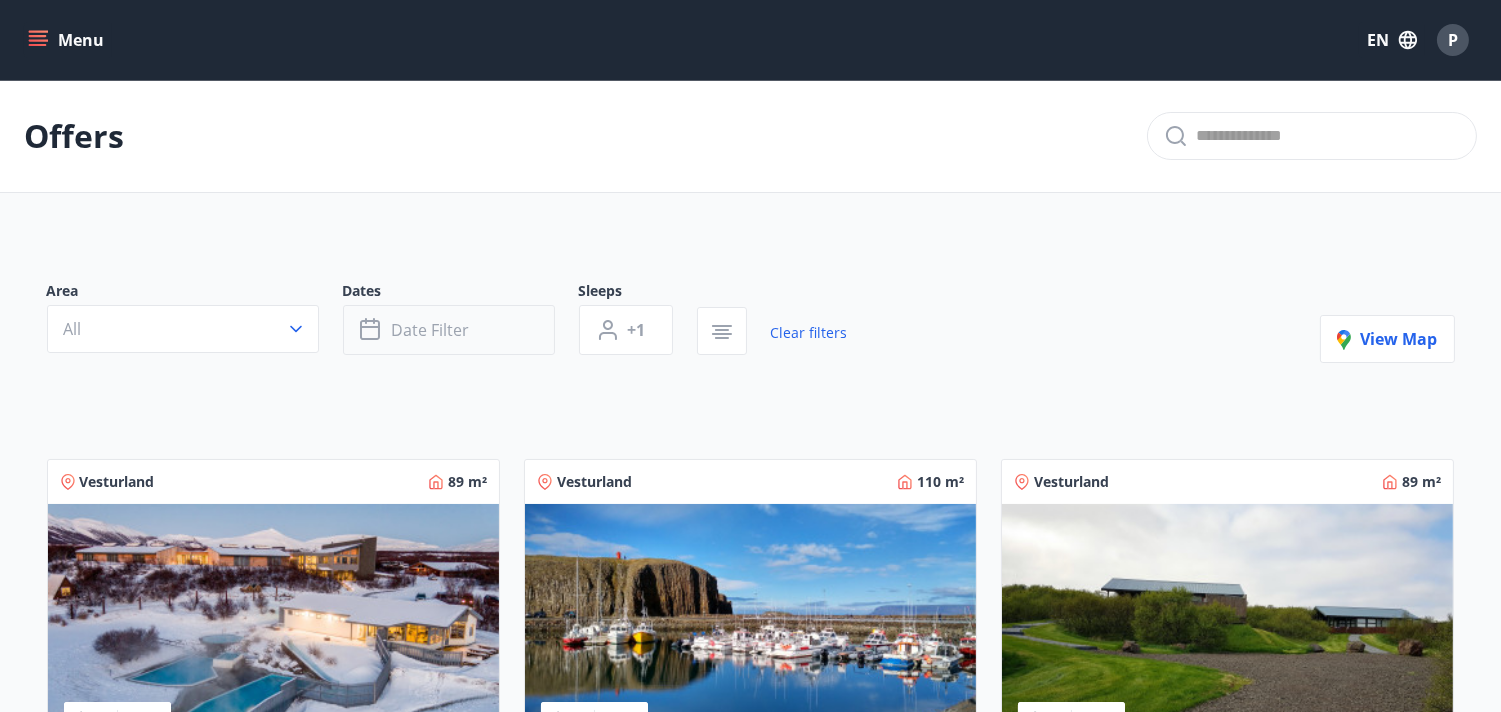 click on "Date filter" at bounding box center (431, 330) 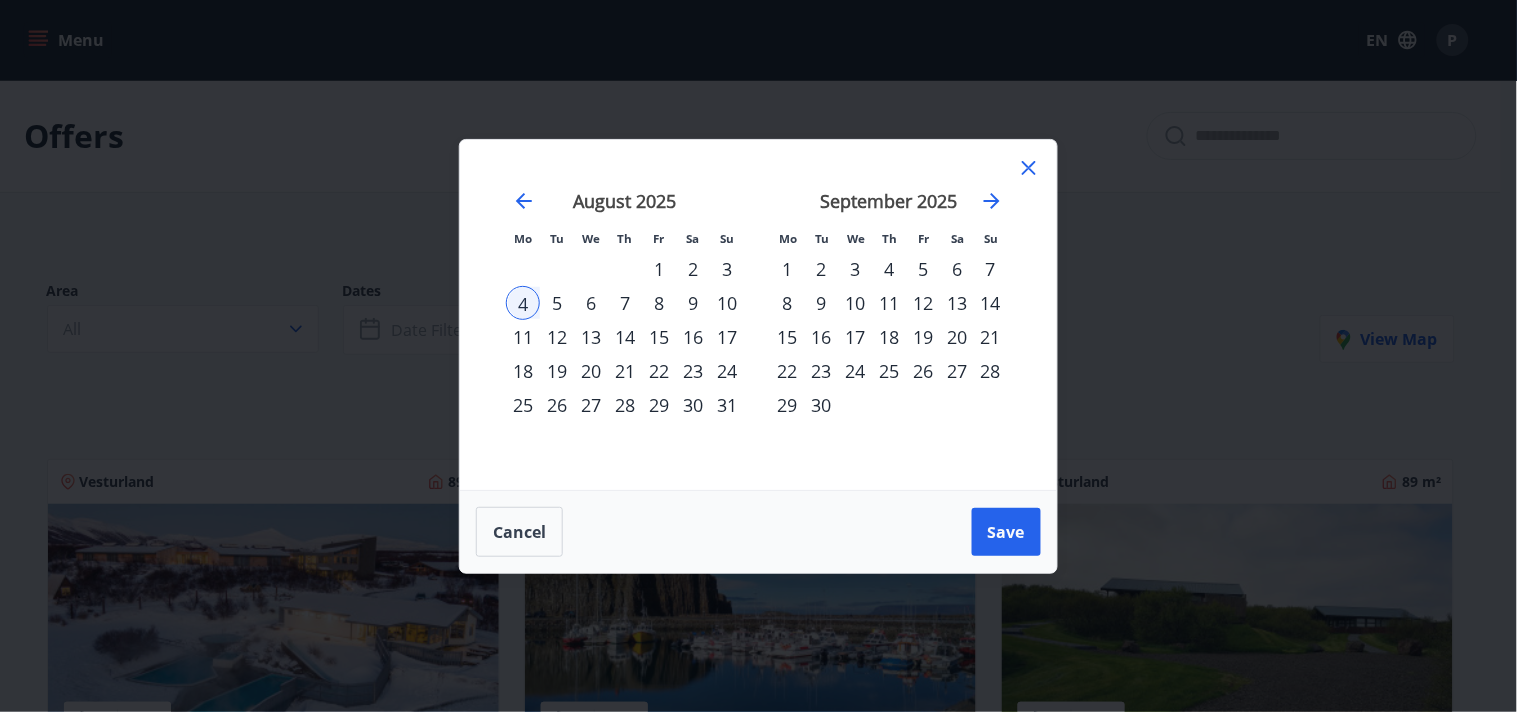 click on "5" at bounding box center (557, 303) 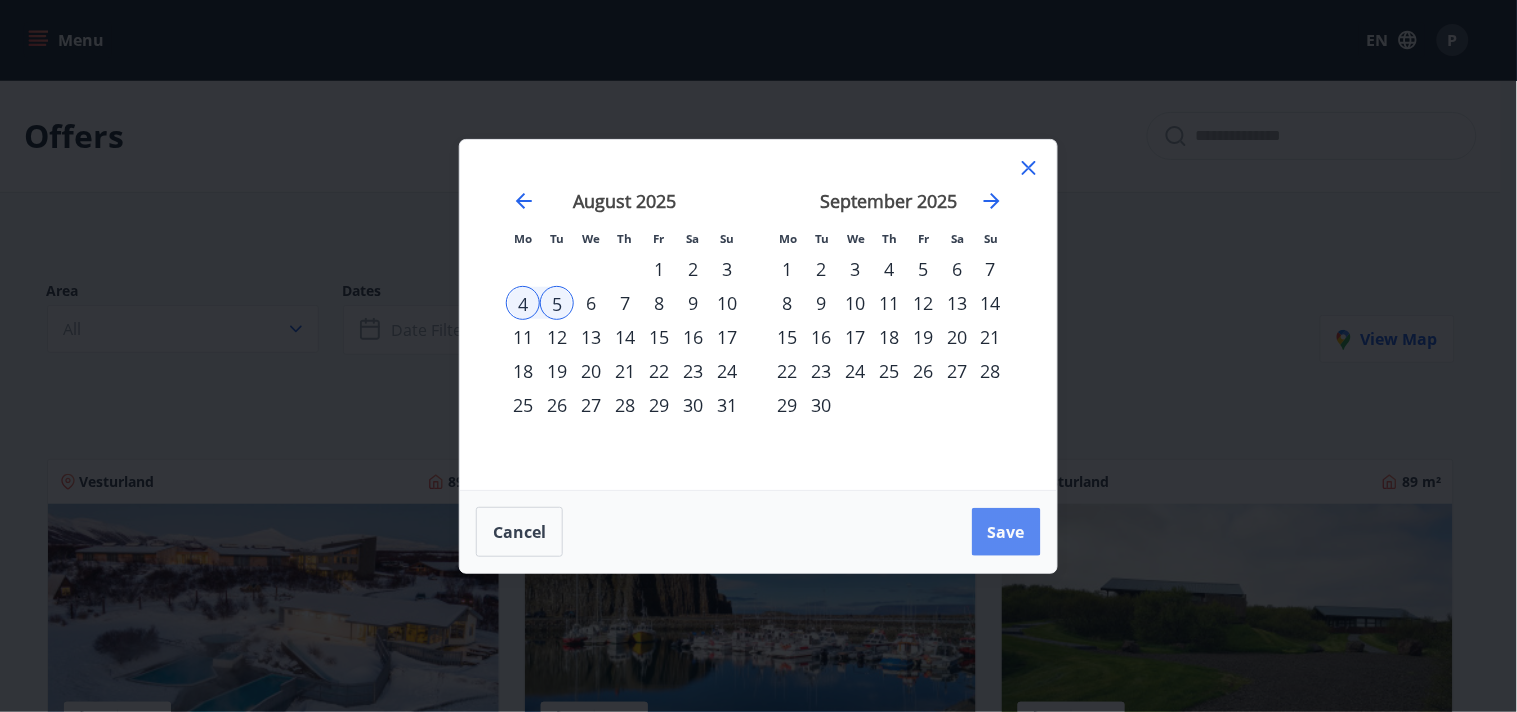 click on "Save" at bounding box center [1006, 532] 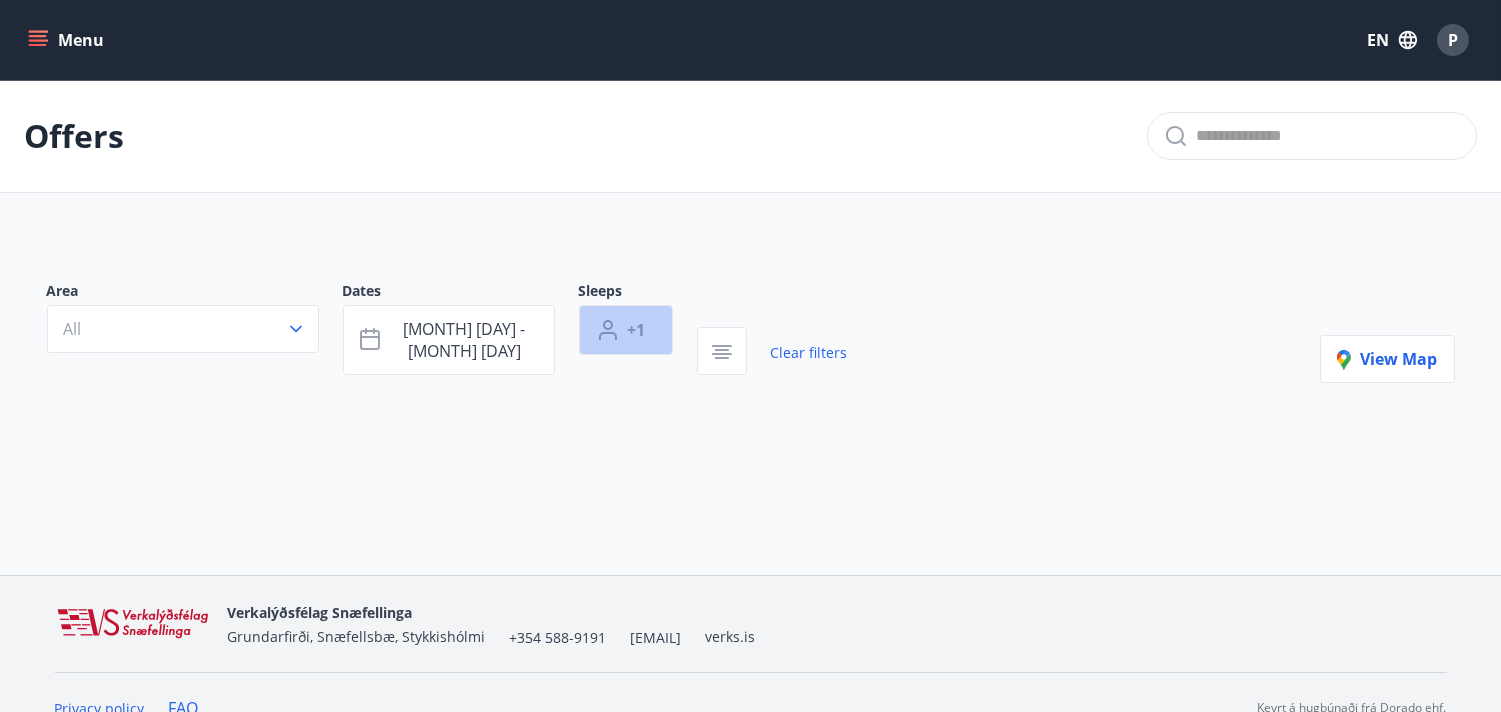 click 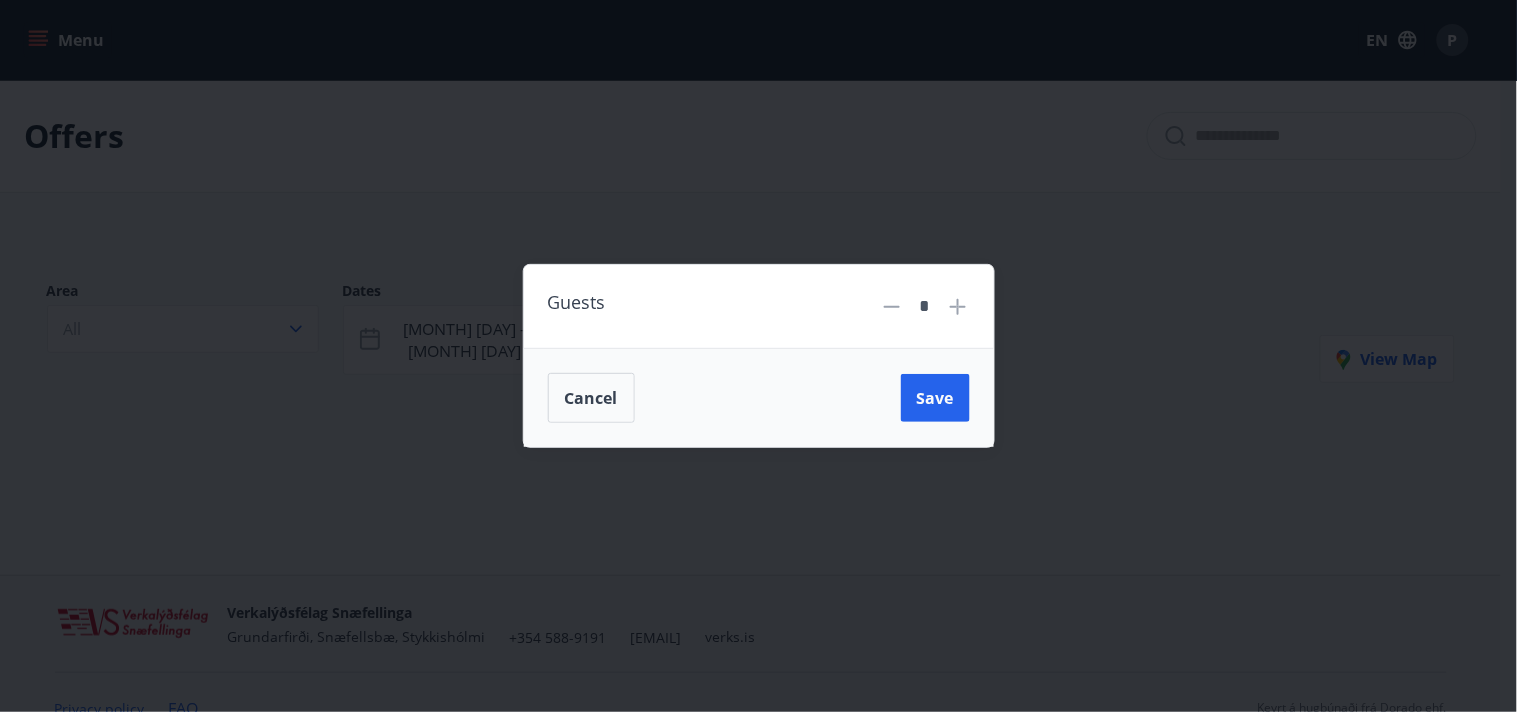 click 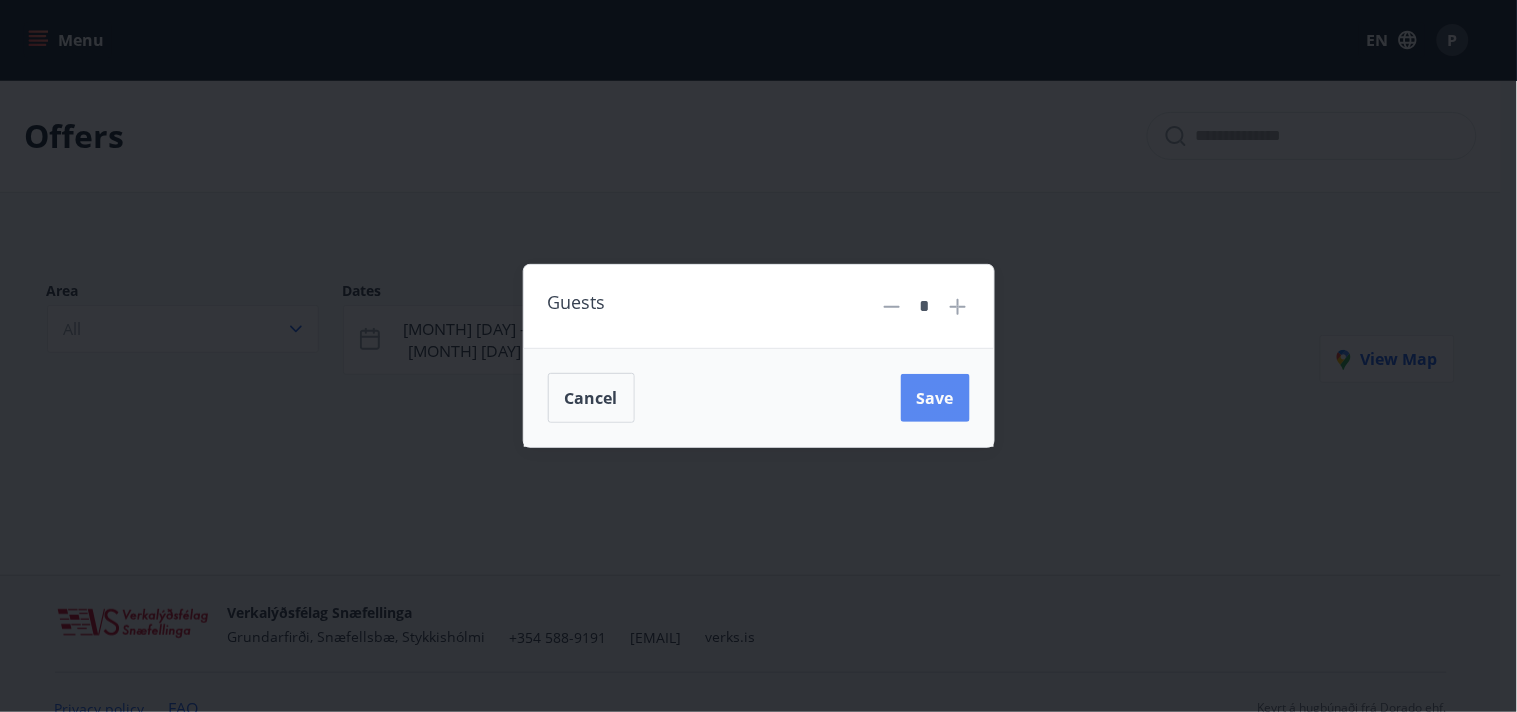 click on "Save" at bounding box center [935, 398] 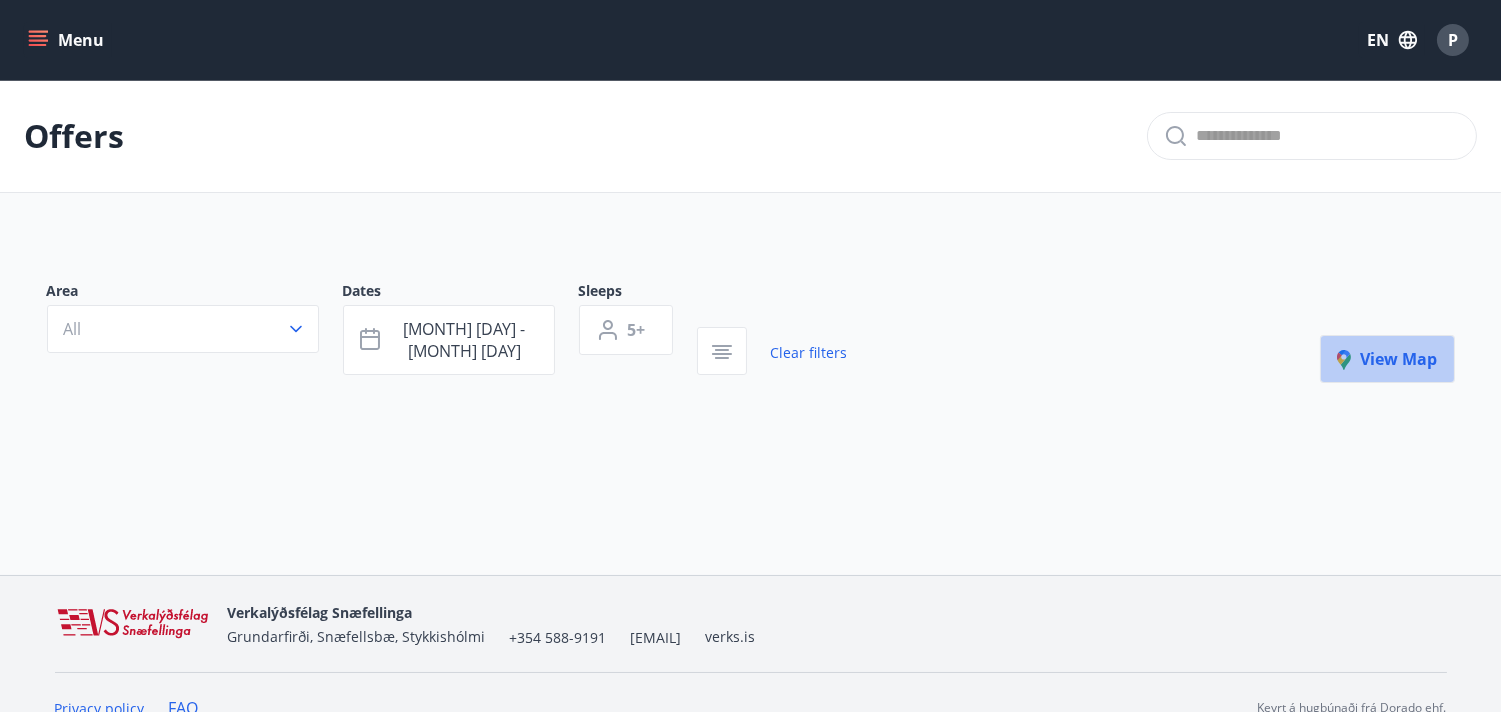 click on "View map" at bounding box center [1387, 359] 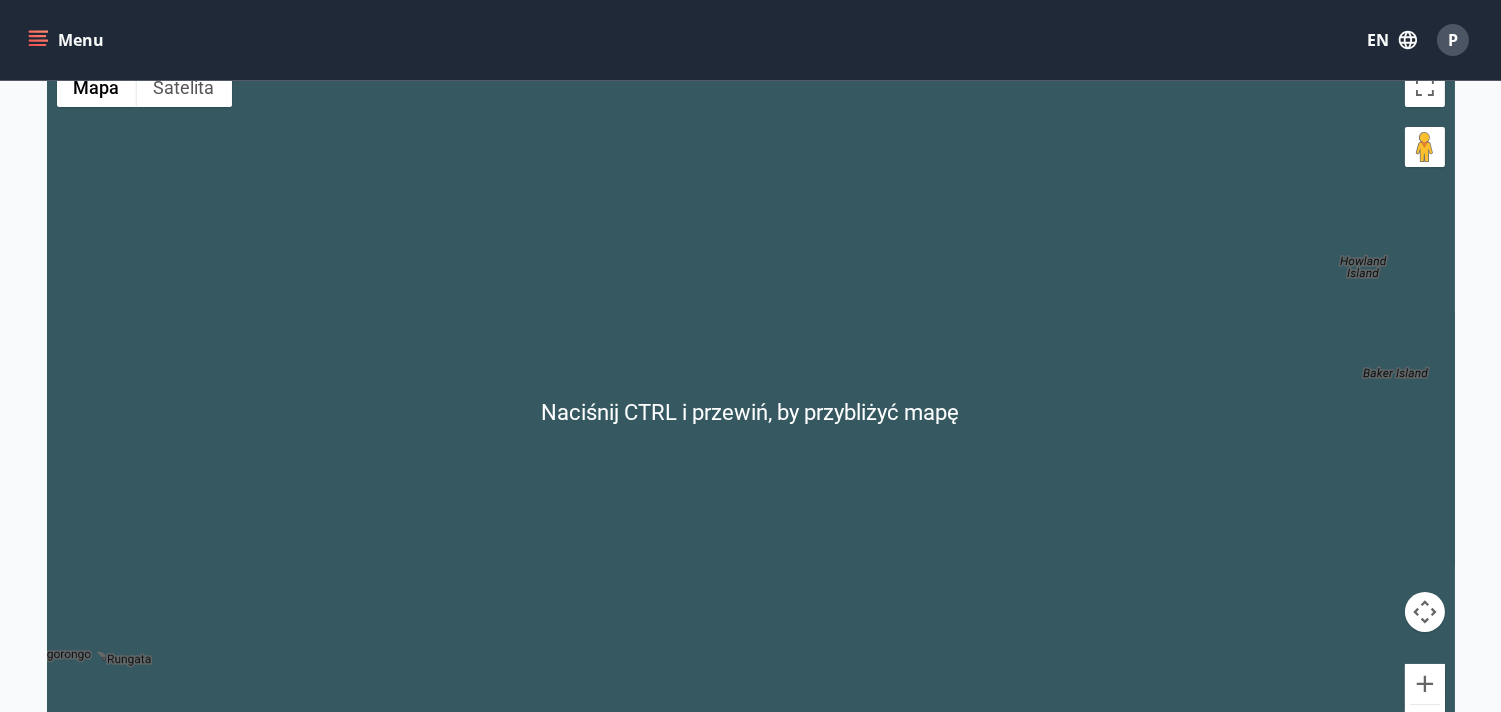 scroll, scrollTop: 238, scrollLeft: 0, axis: vertical 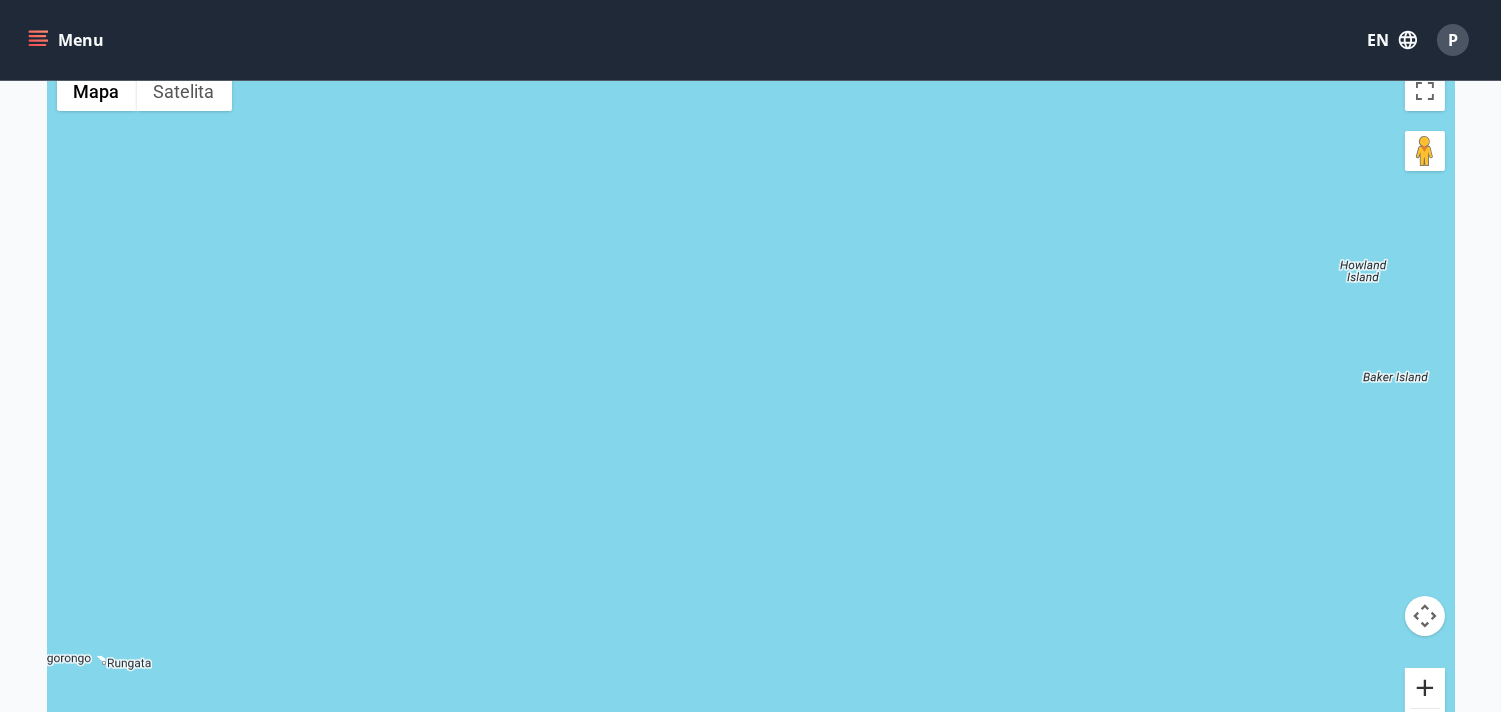 click at bounding box center (1425, 688) 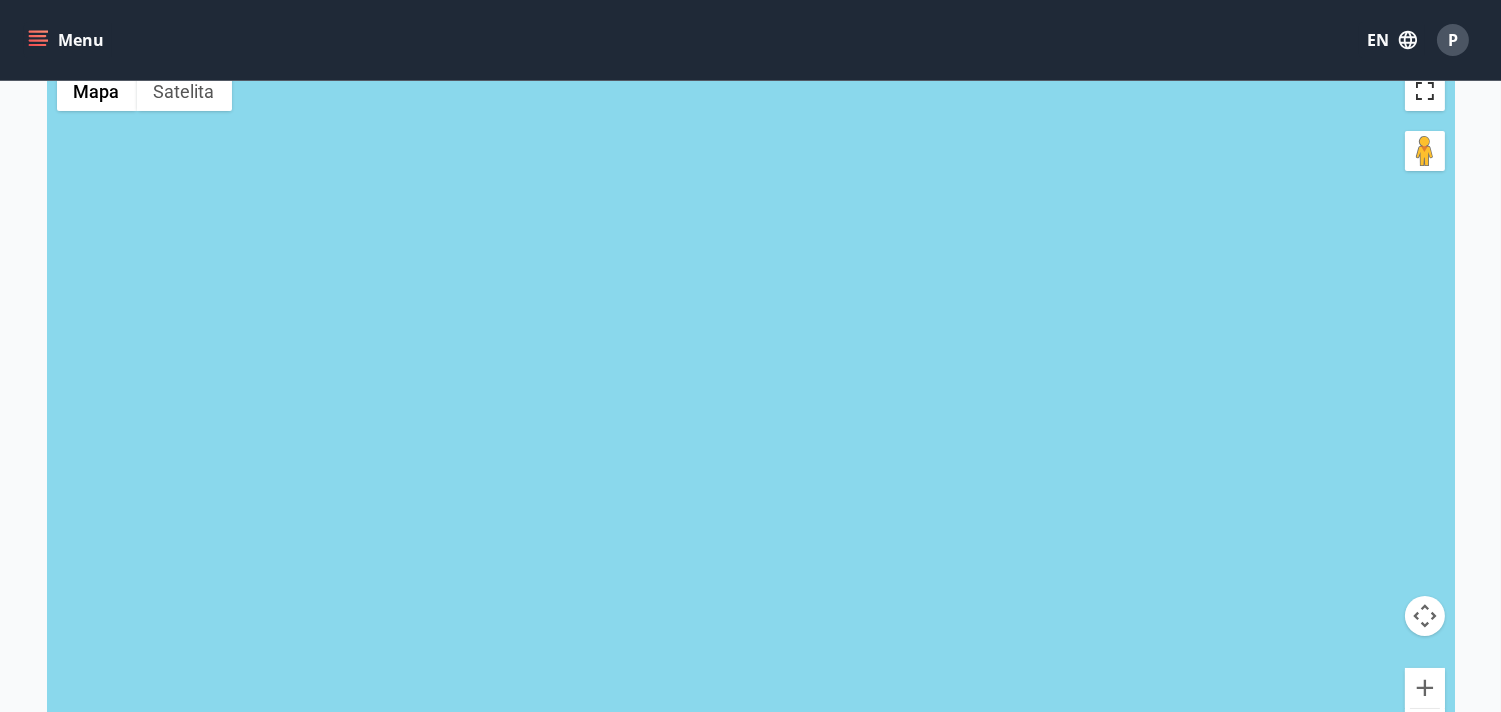 click at bounding box center (1425, 91) 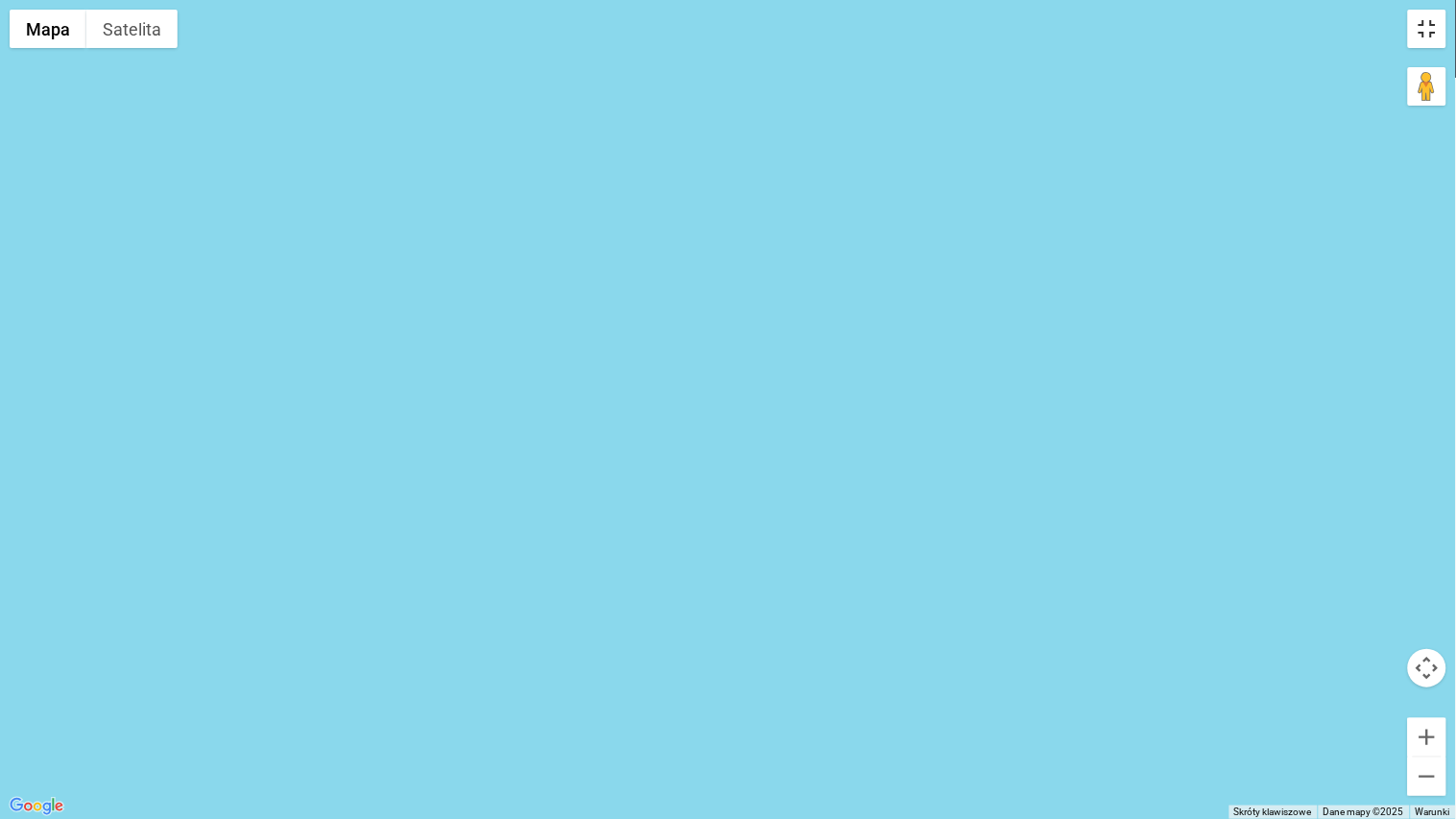 click at bounding box center [1427, 29] 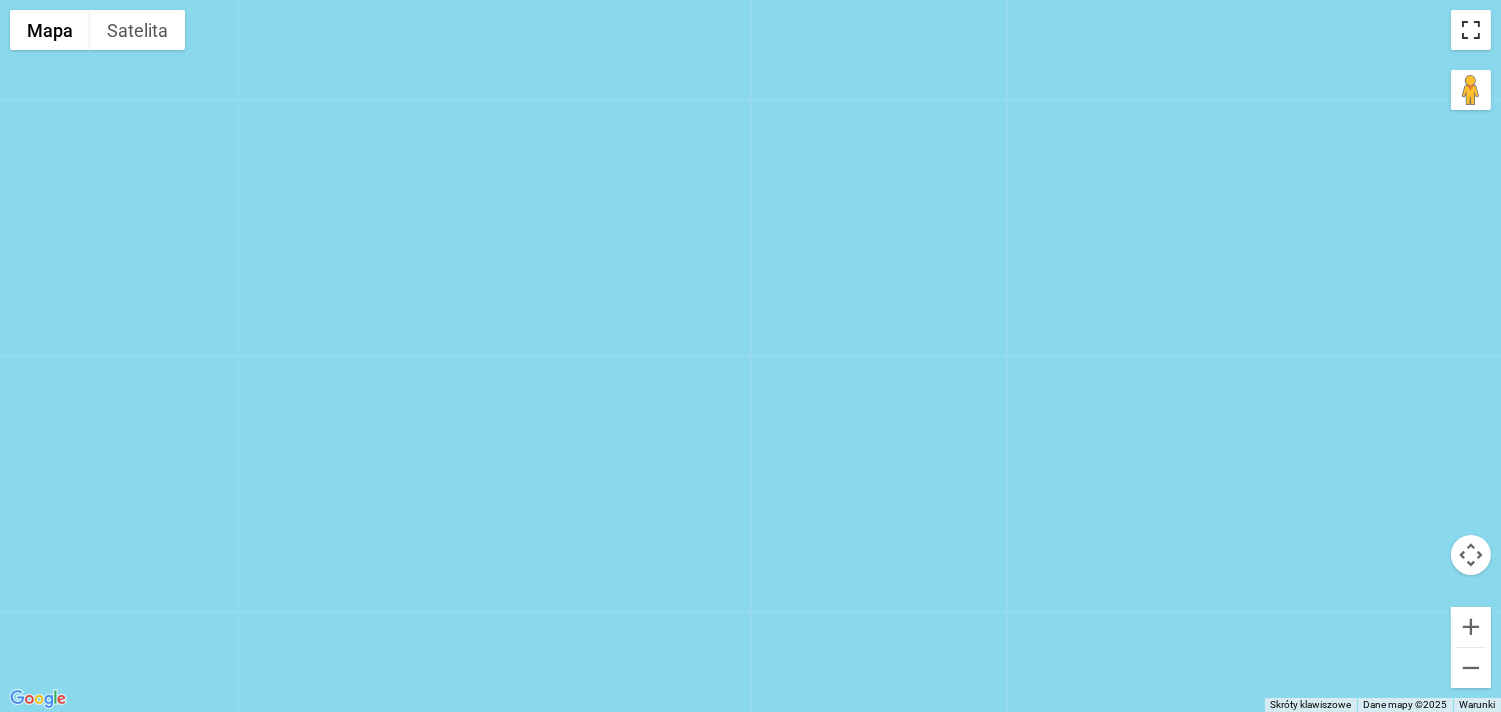 scroll, scrollTop: 0, scrollLeft: 0, axis: both 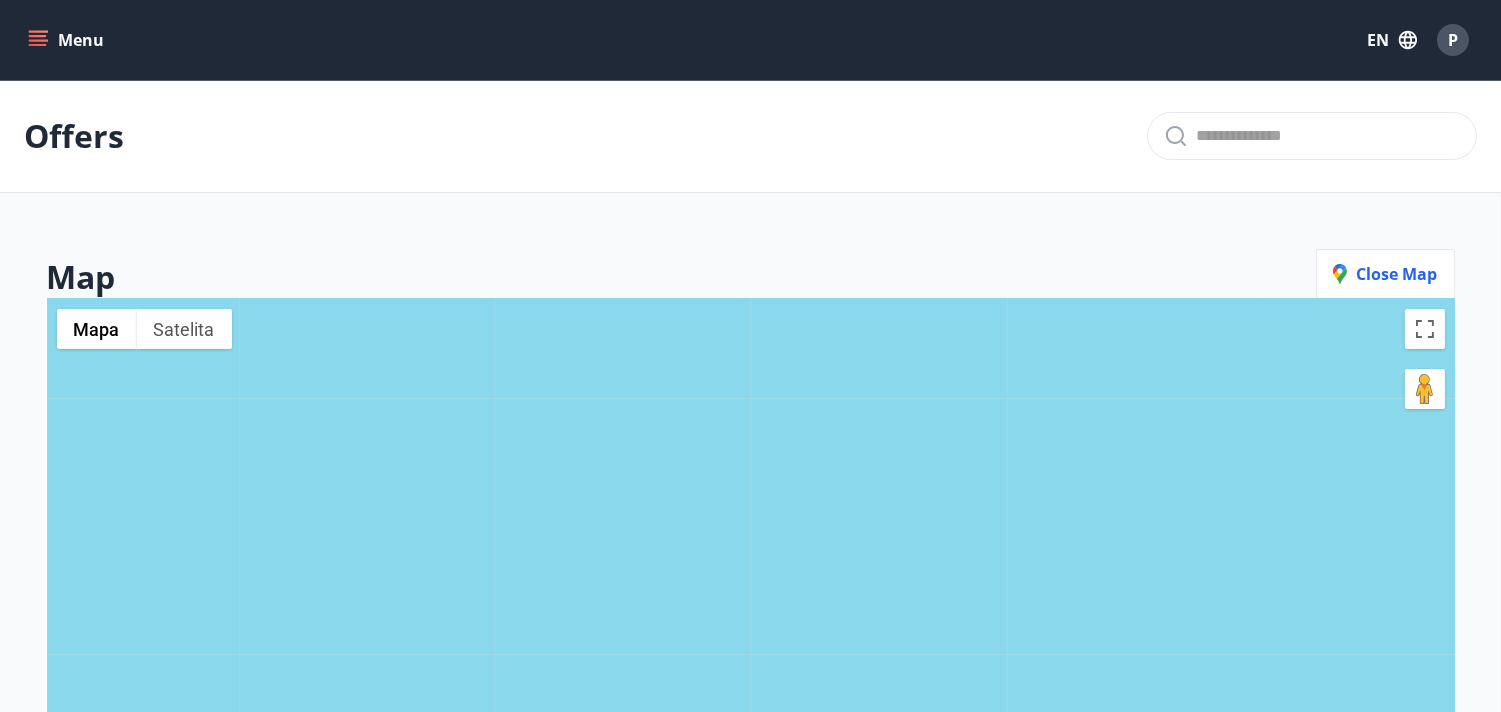 click on "Menu" at bounding box center (68, 40) 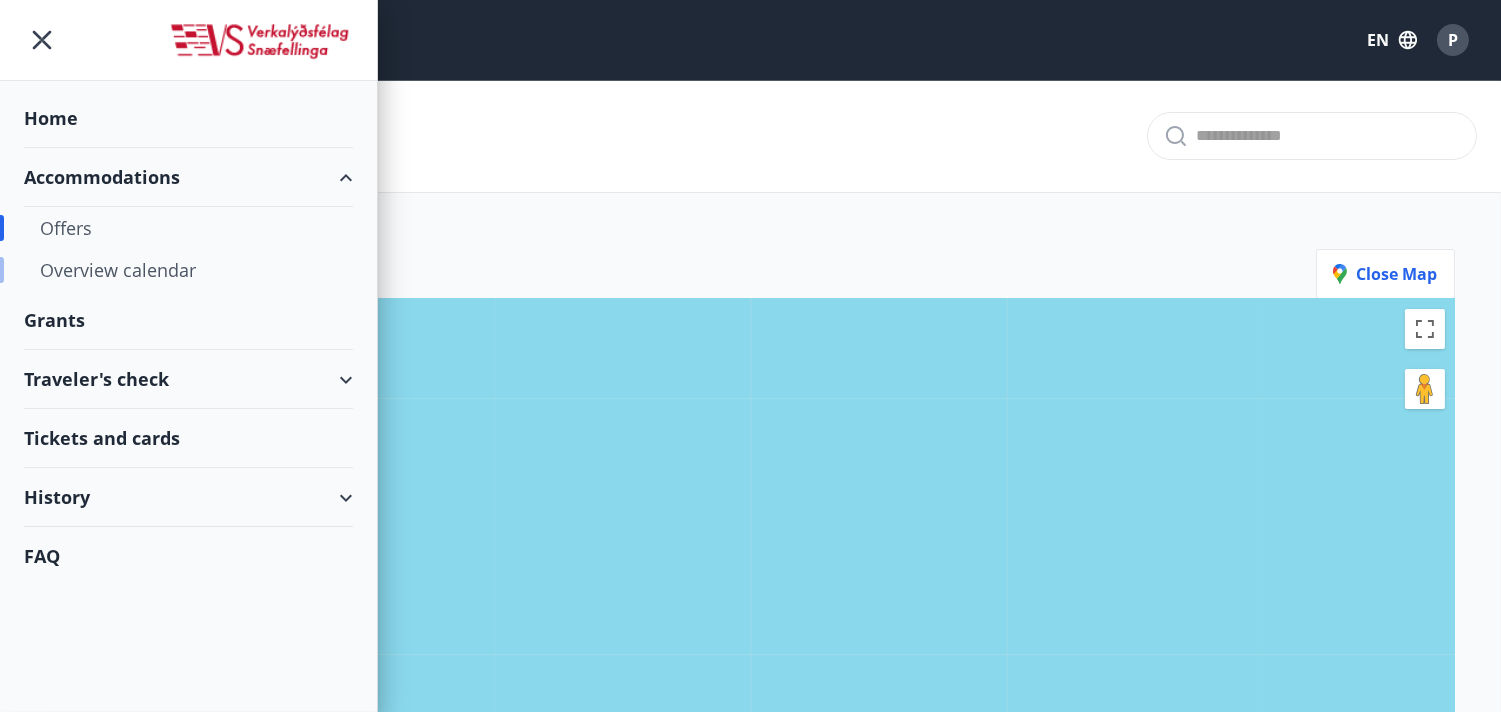 click on "Overview calendar" at bounding box center [188, 270] 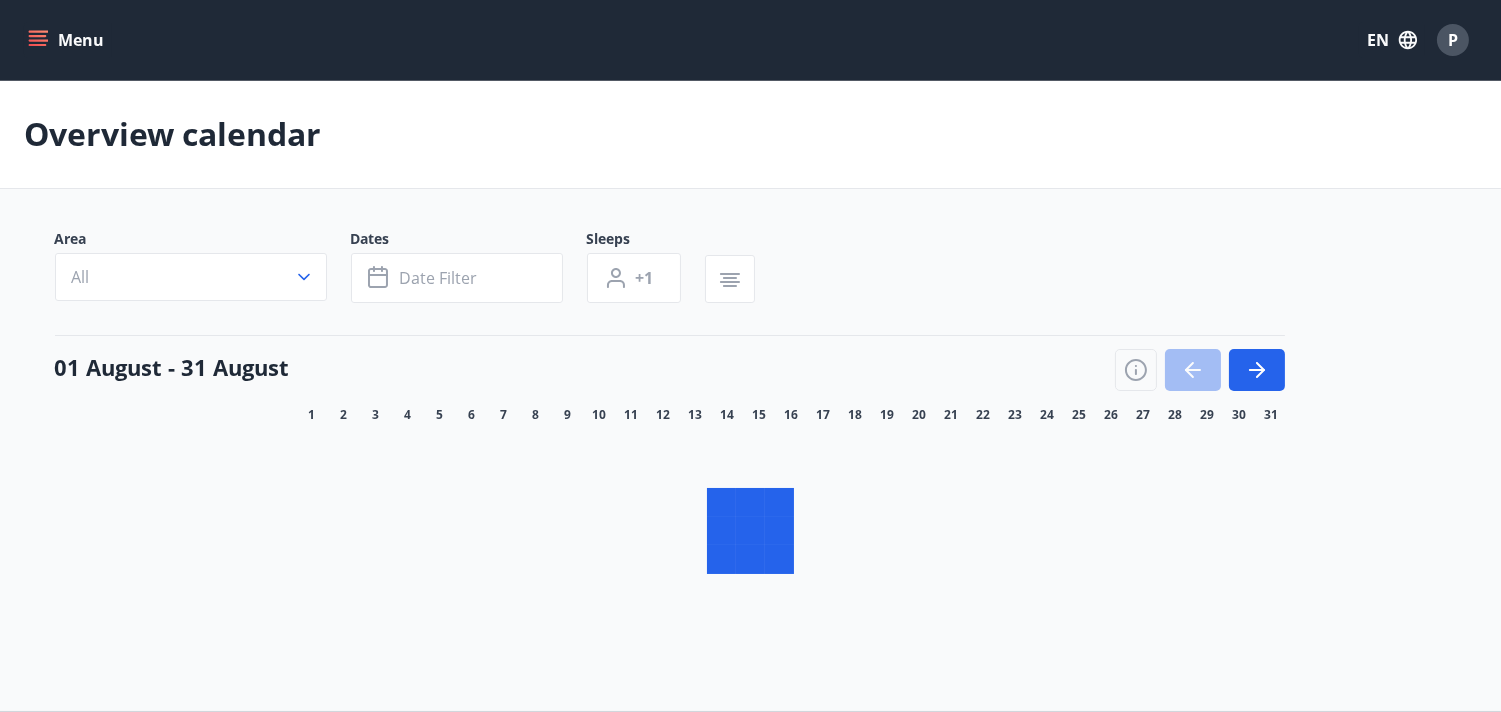 click at bounding box center (417, 307) 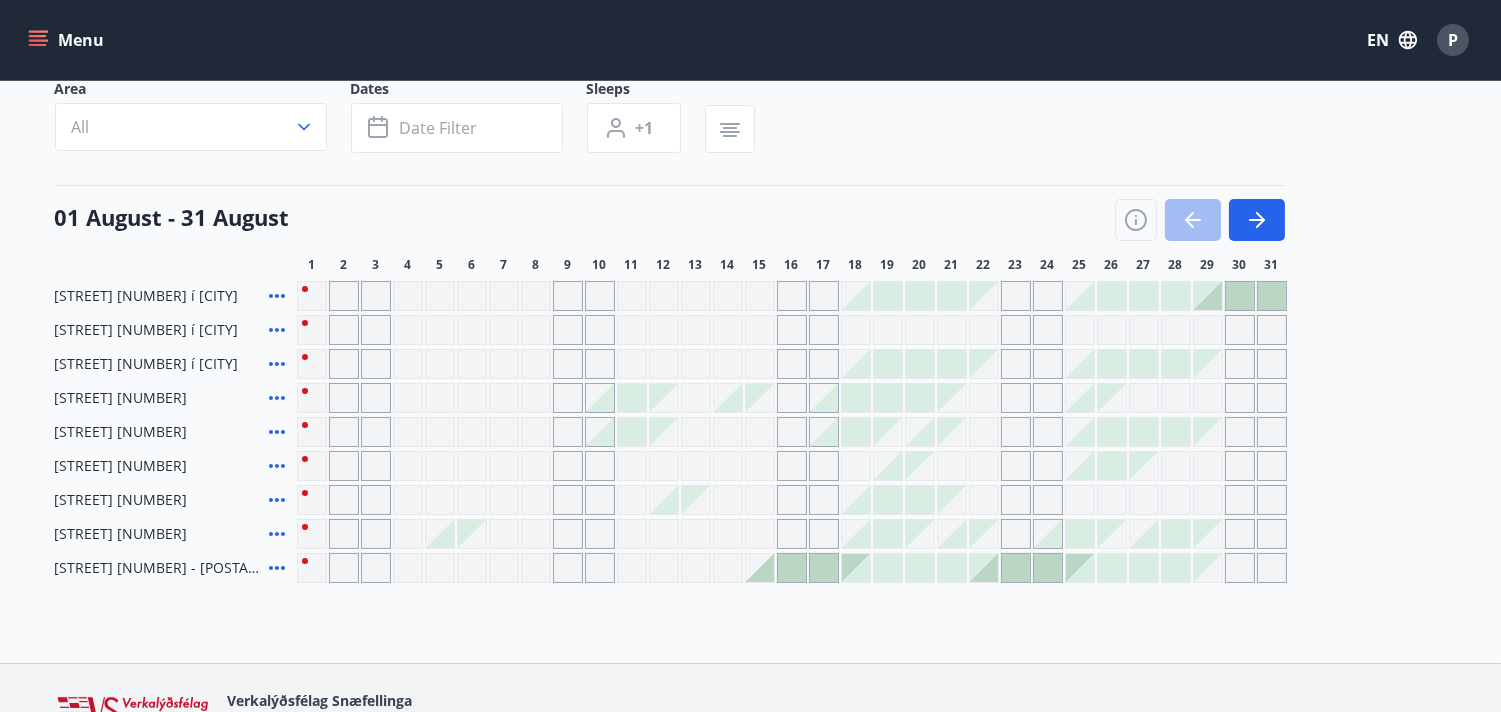 scroll, scrollTop: 157, scrollLeft: 0, axis: vertical 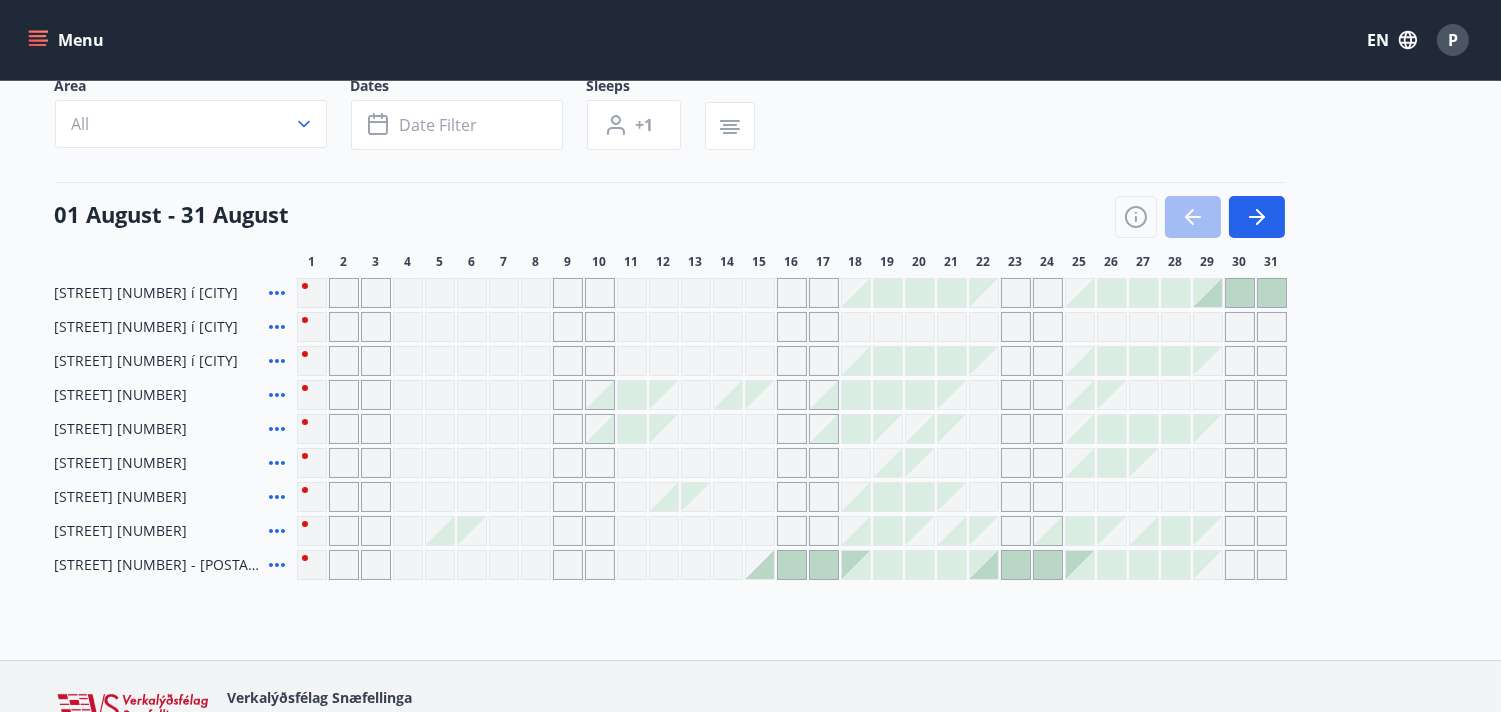 drag, startPoint x: 56, startPoint y: 534, endPoint x: 165, endPoint y: 532, distance: 109.01835 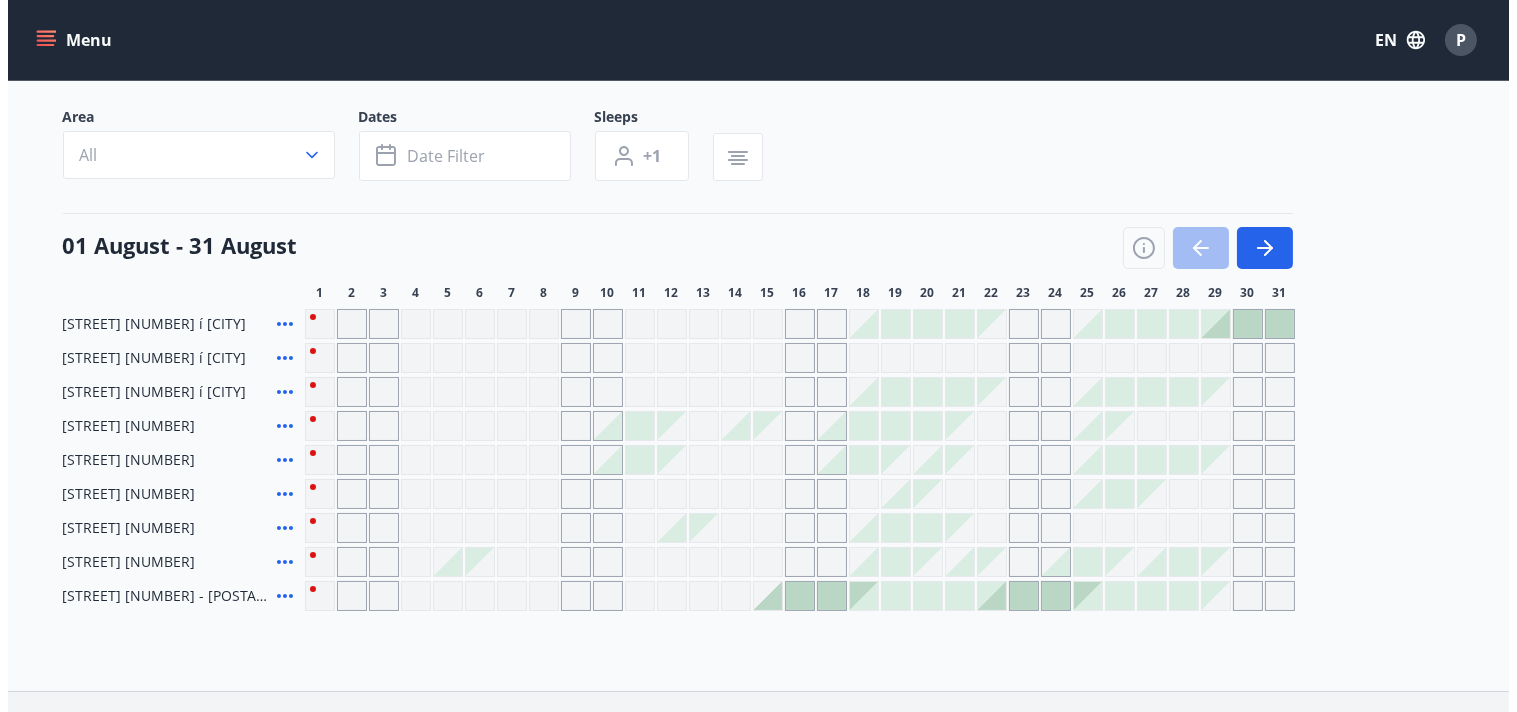 scroll, scrollTop: 0, scrollLeft: 0, axis: both 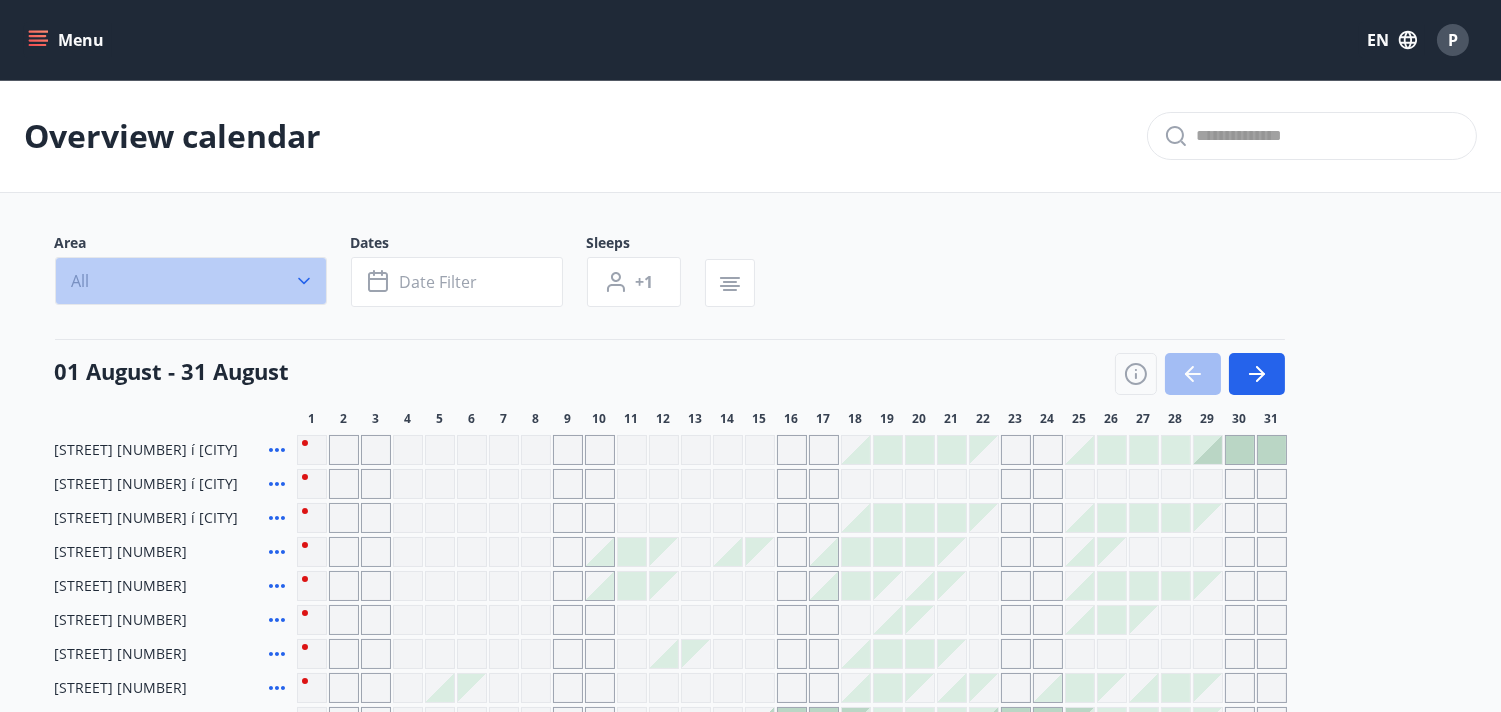 click on "All" at bounding box center [191, 281] 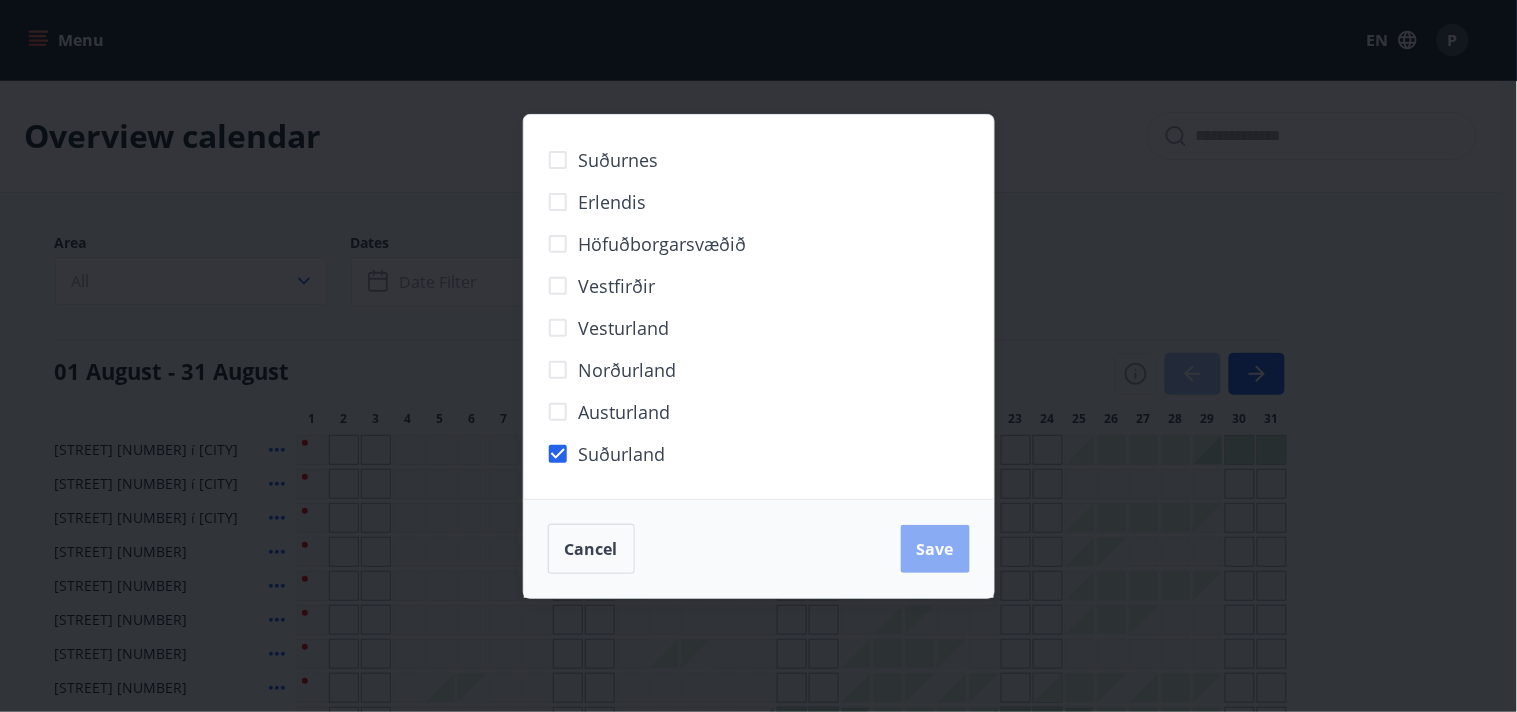 click on "Save" at bounding box center (935, 549) 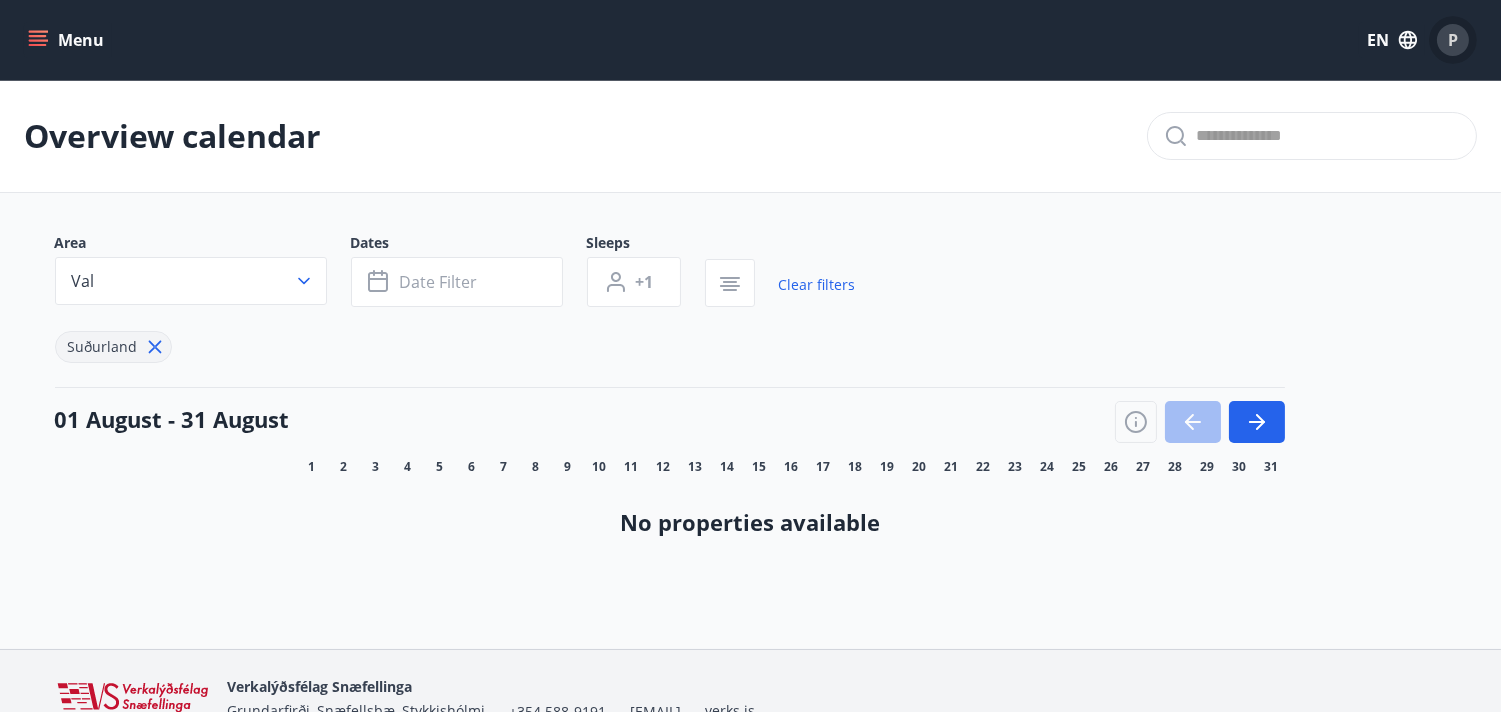 click on "P" at bounding box center (1453, 40) 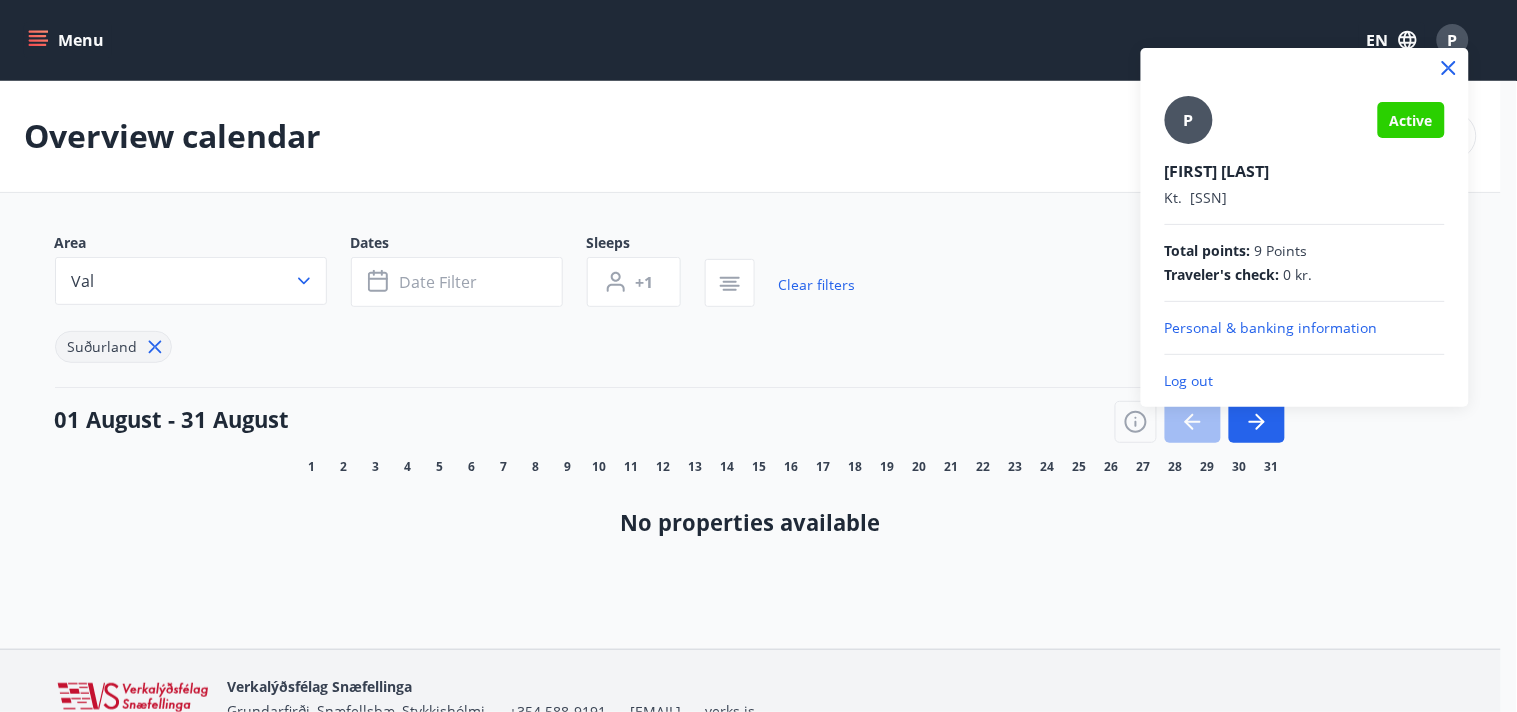 click on "Log out" at bounding box center (1305, 381) 